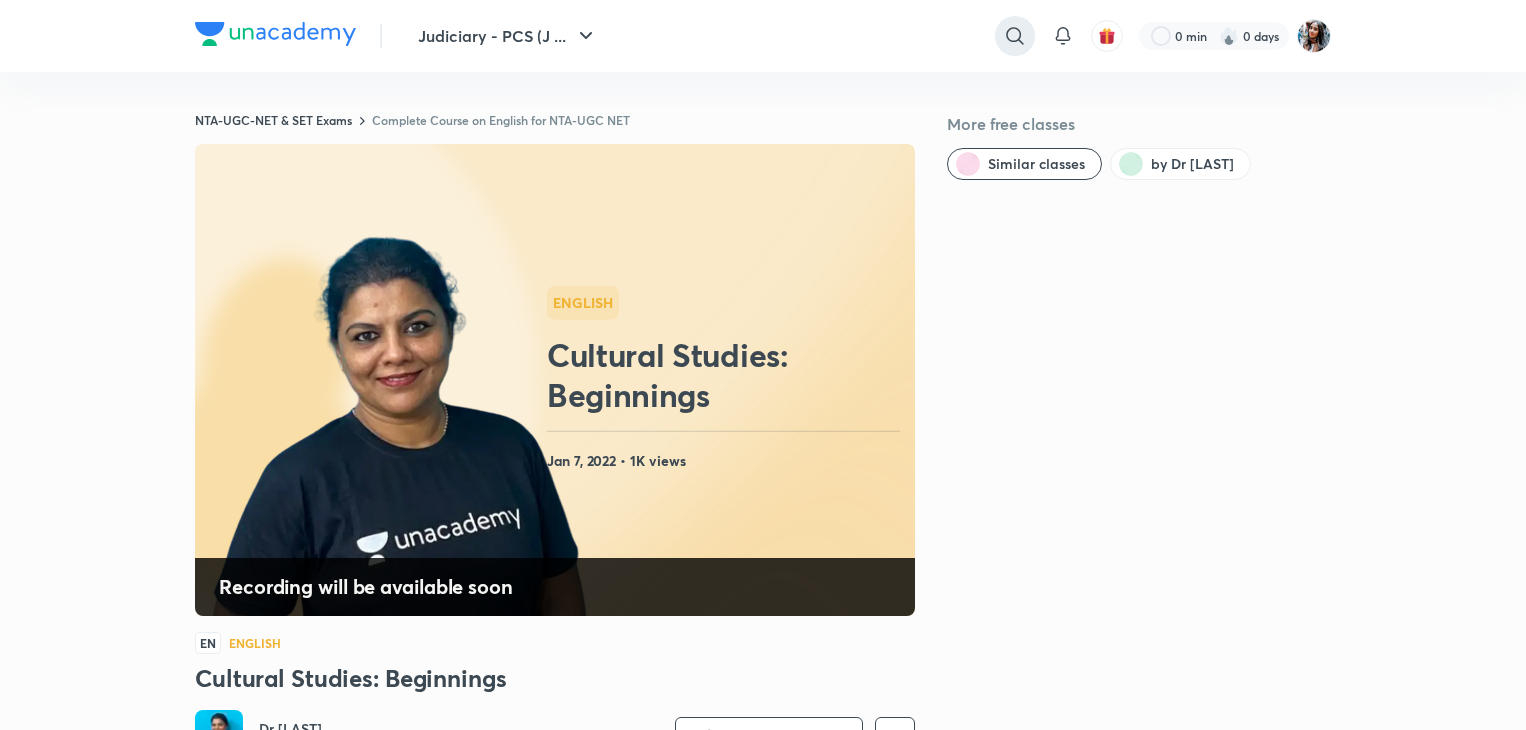 scroll, scrollTop: 0, scrollLeft: 0, axis: both 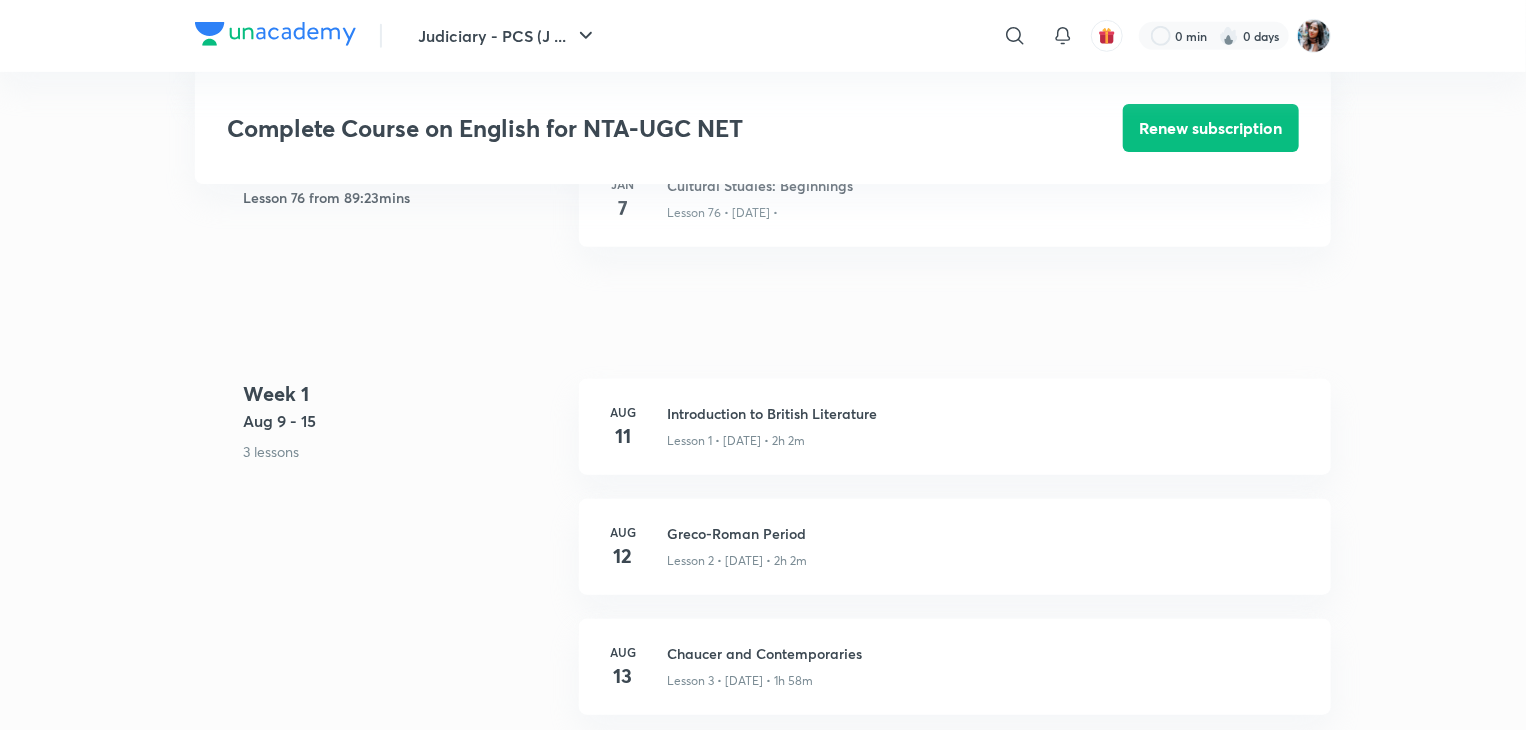 click 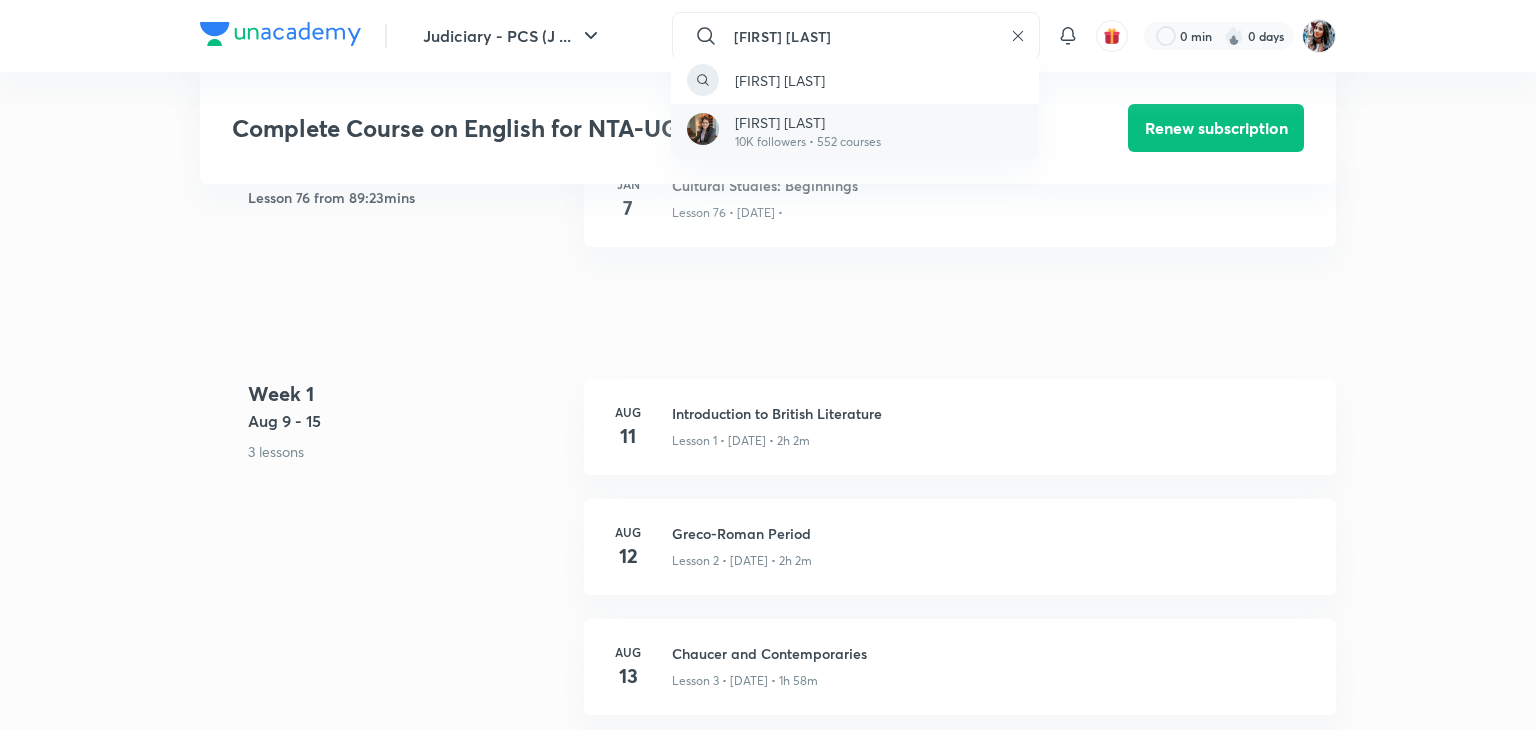 type on "[FIRST] [LAST]" 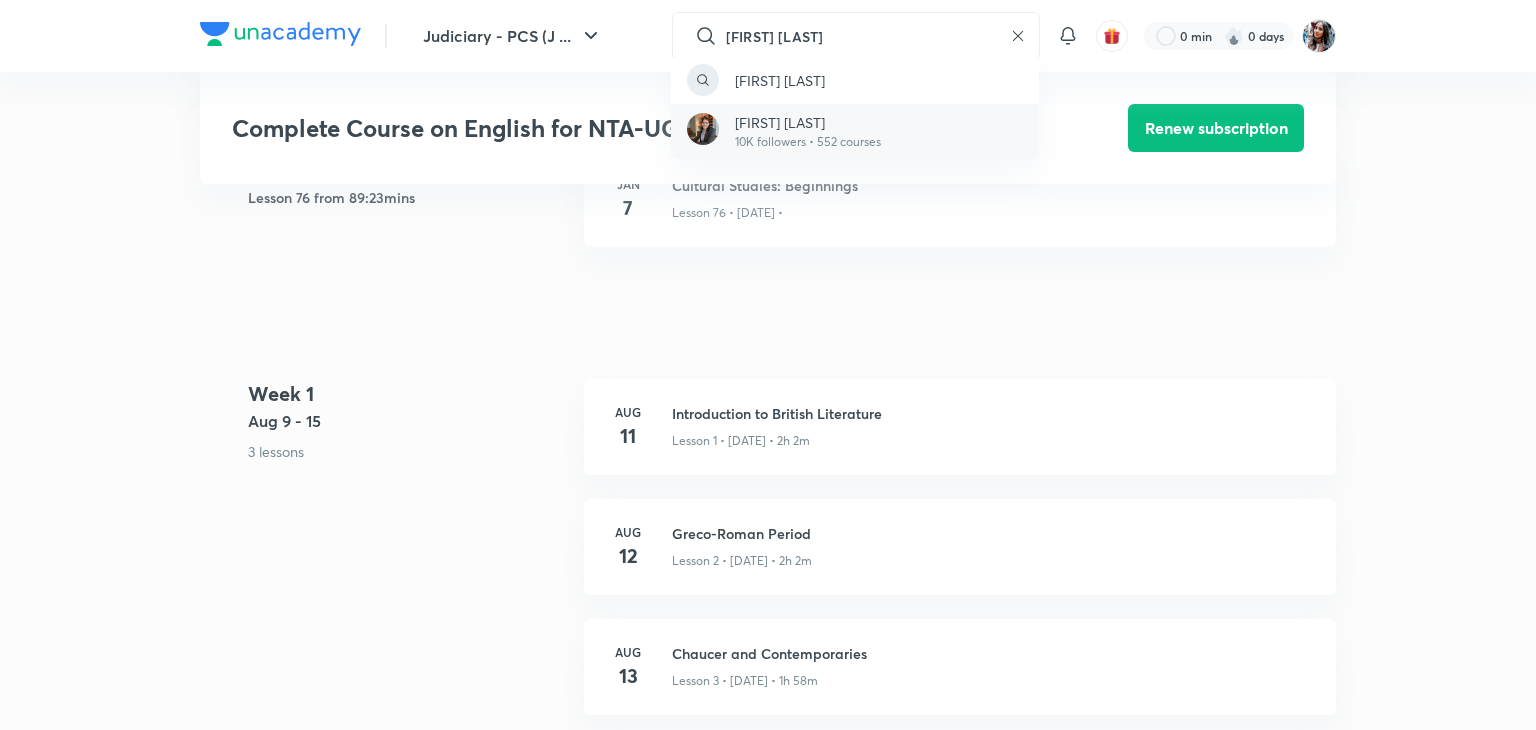 click on "Sital Sharma 10K followers • 552 courses" at bounding box center (855, 131) 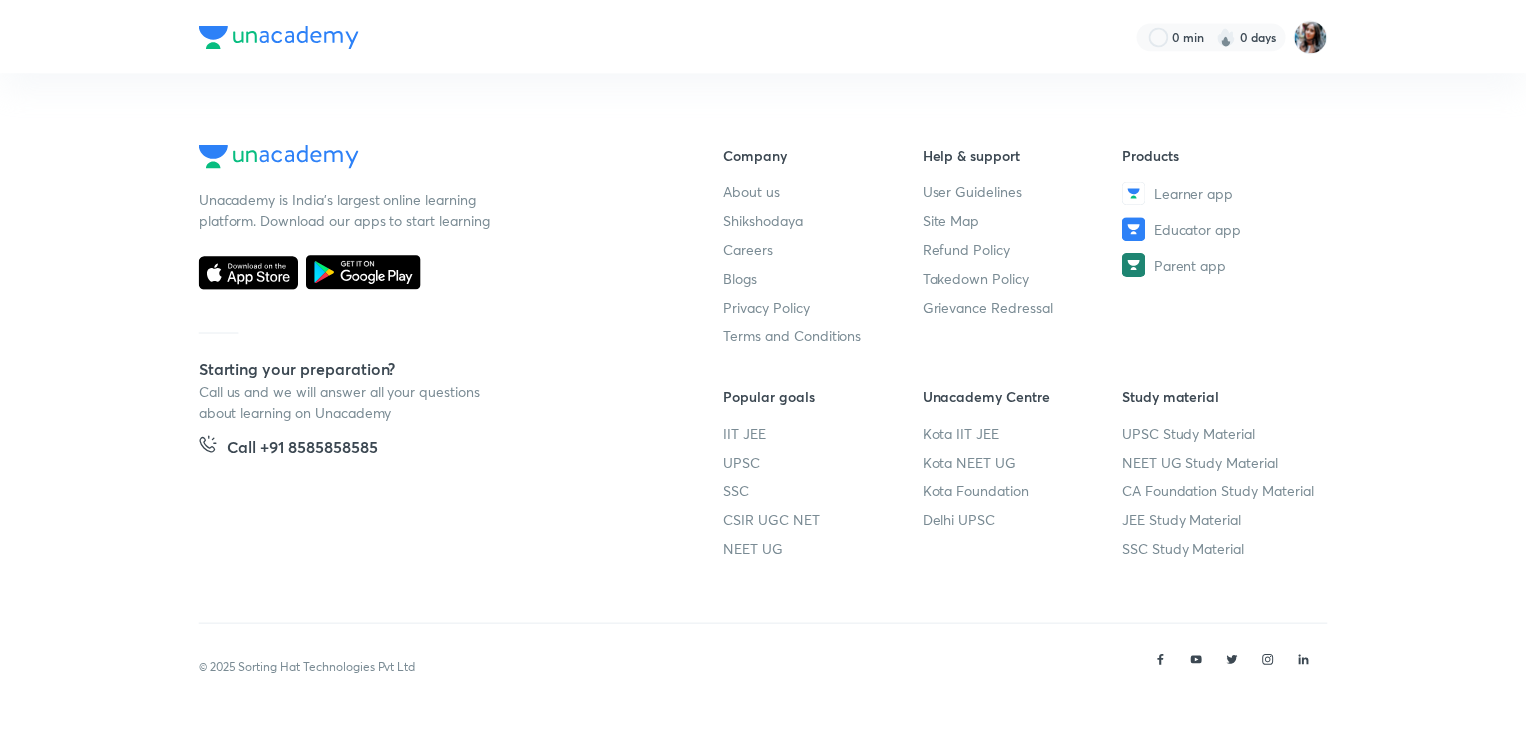 scroll, scrollTop: 0, scrollLeft: 0, axis: both 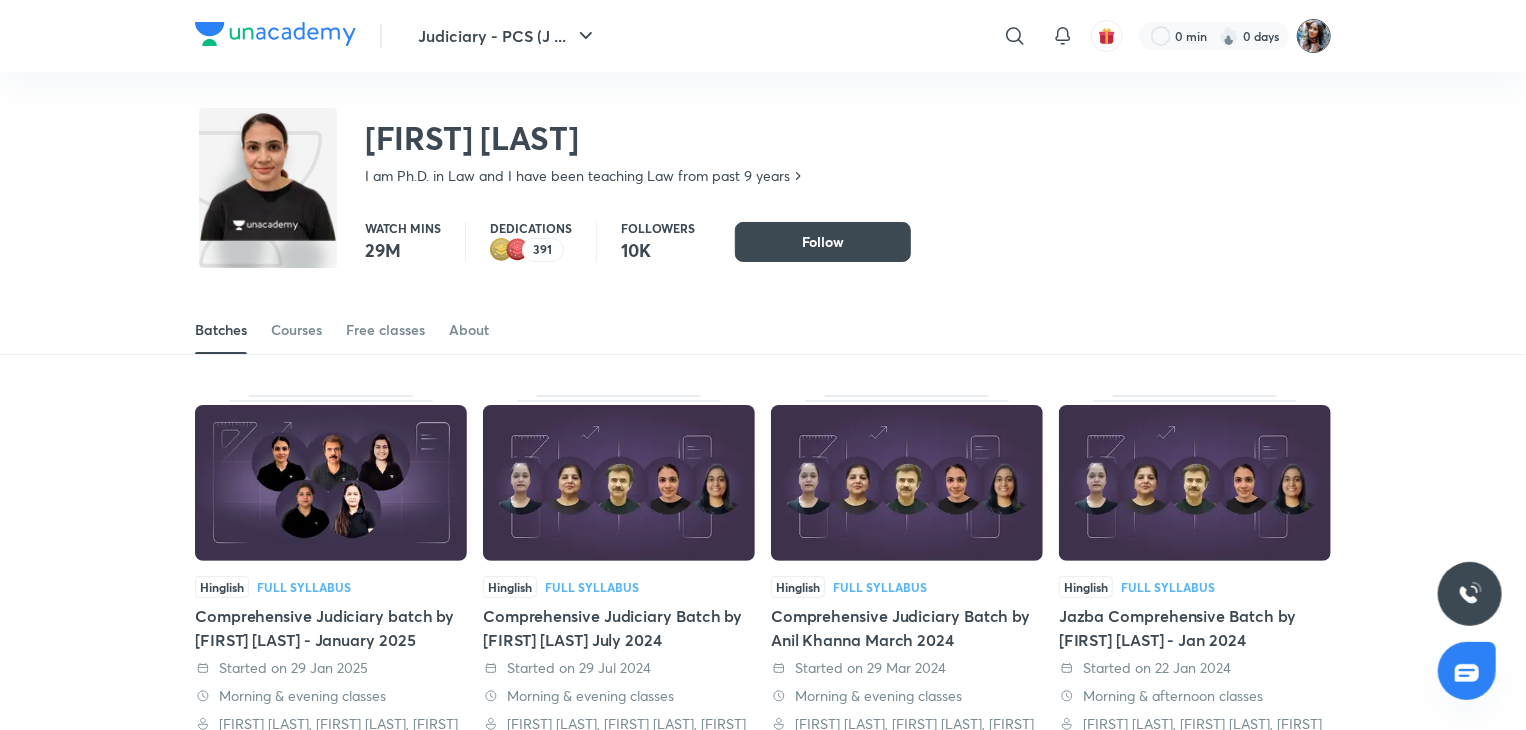 click at bounding box center (1314, 36) 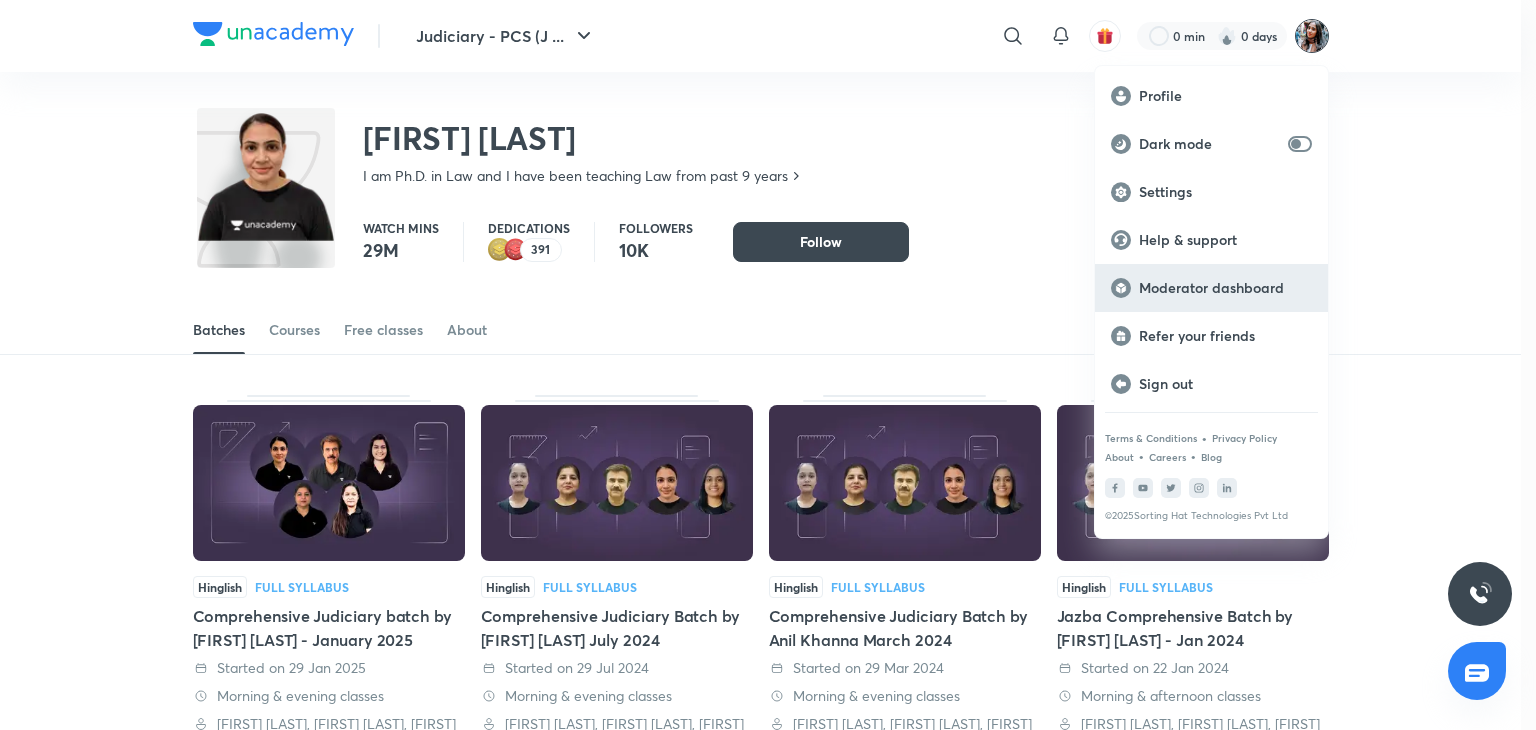click on "Moderator dashboard" at bounding box center [1211, 288] 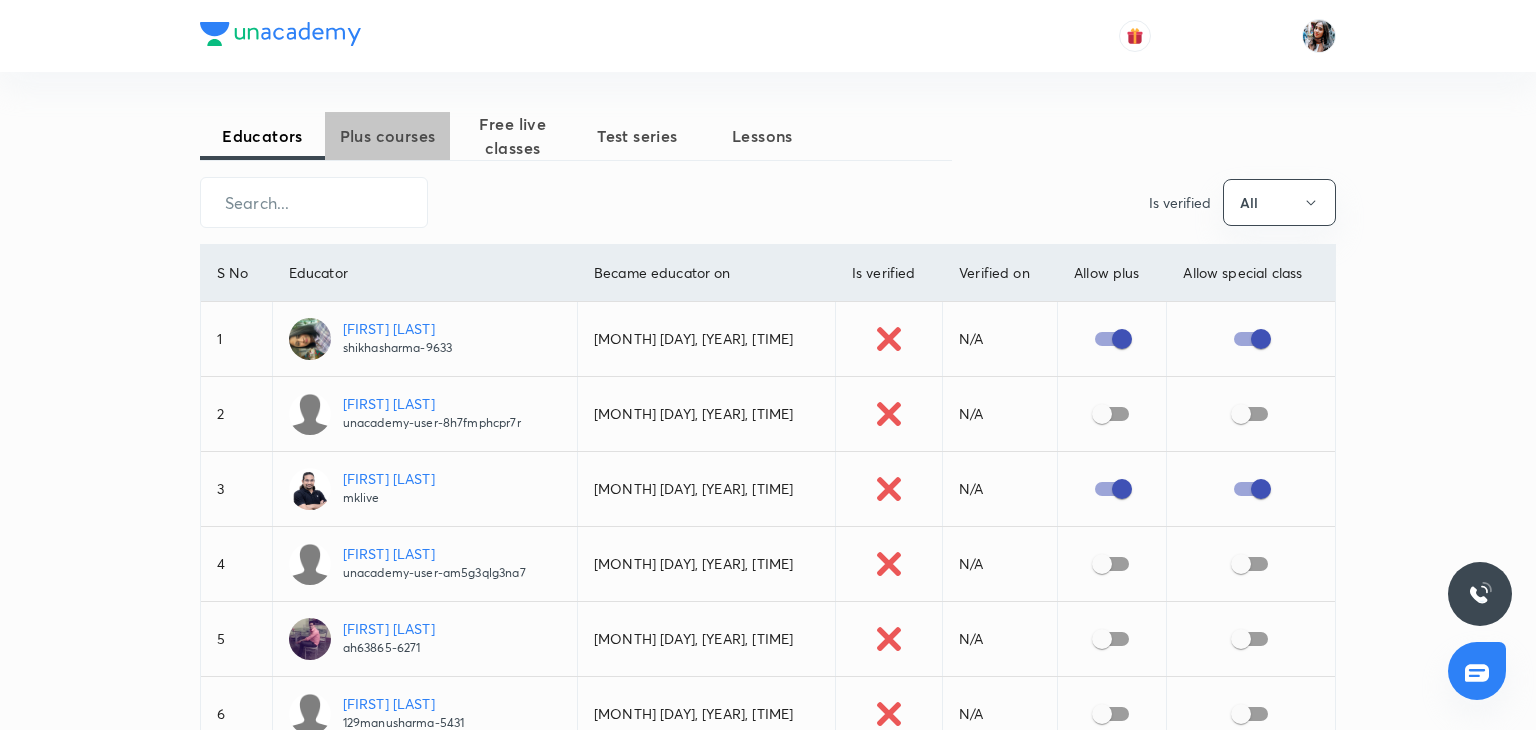 click on "Plus courses" at bounding box center [387, 136] 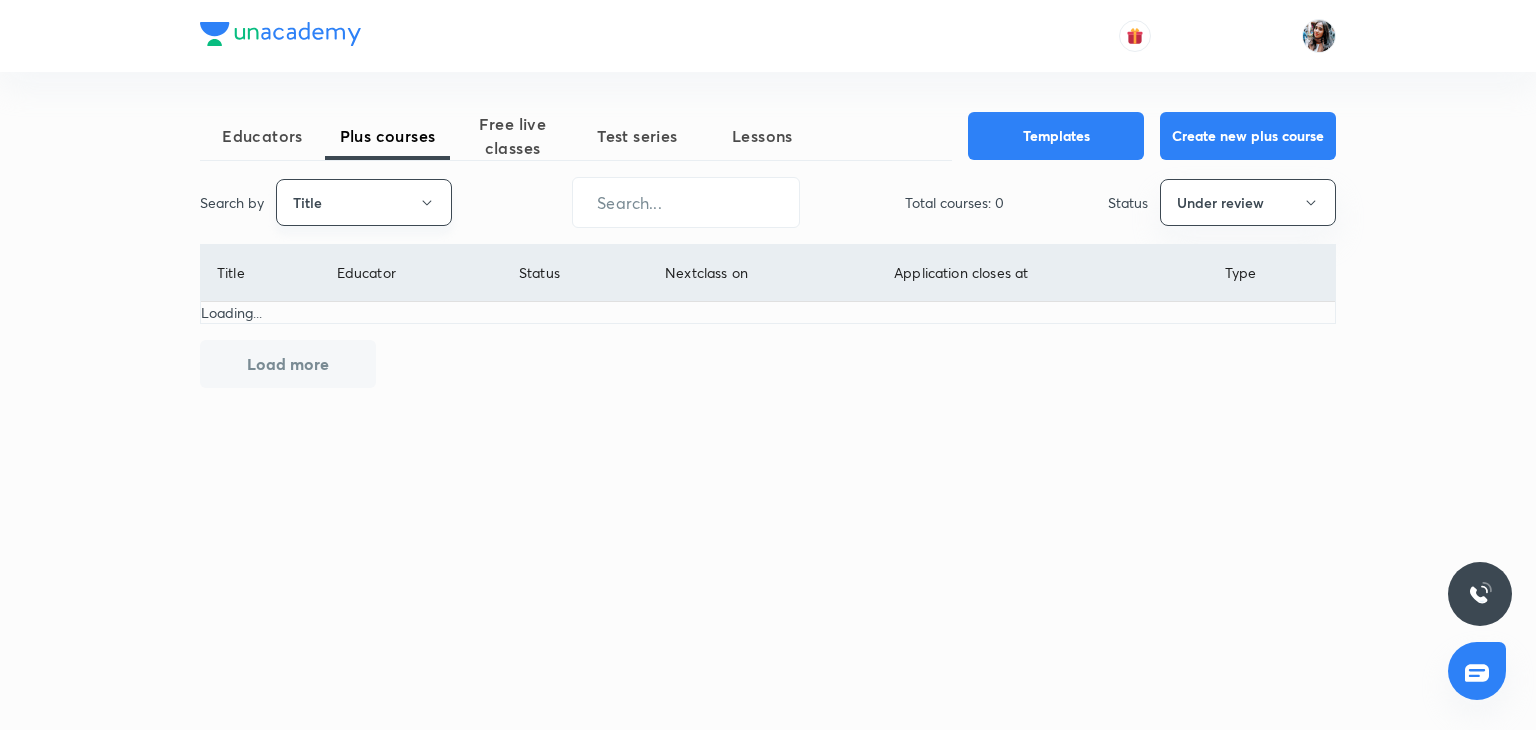 scroll, scrollTop: 0, scrollLeft: 0, axis: both 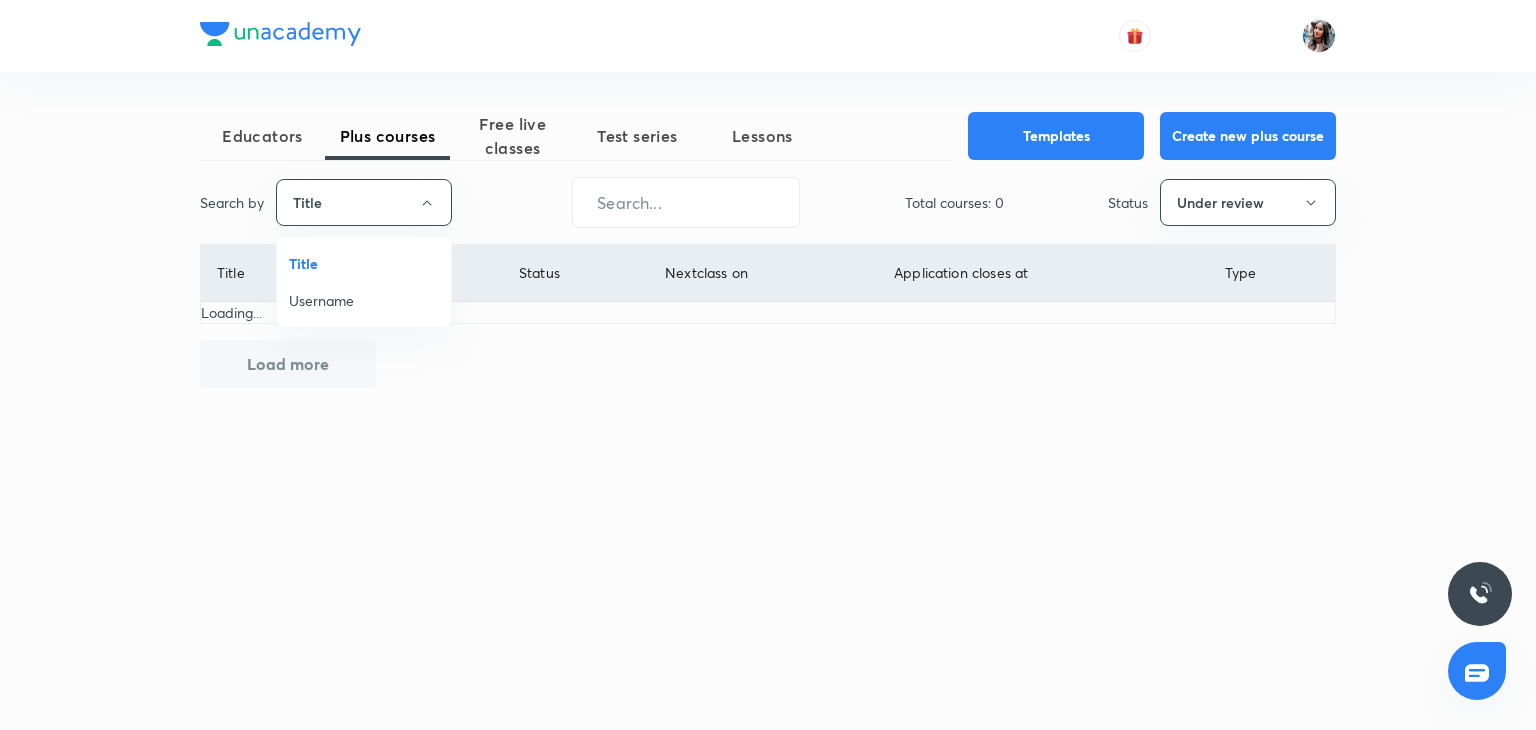 click on "Username" at bounding box center (364, 300) 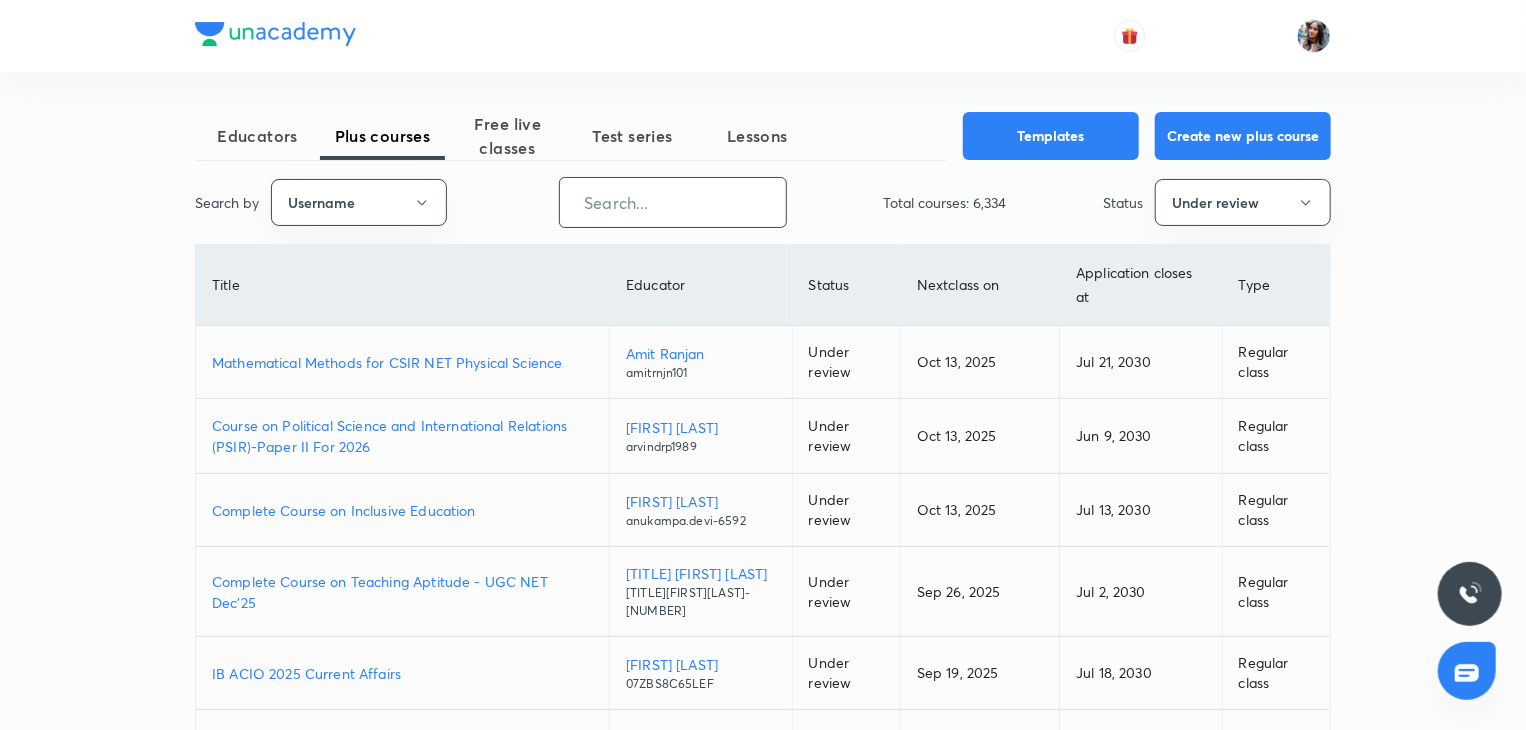 click at bounding box center (673, 202) 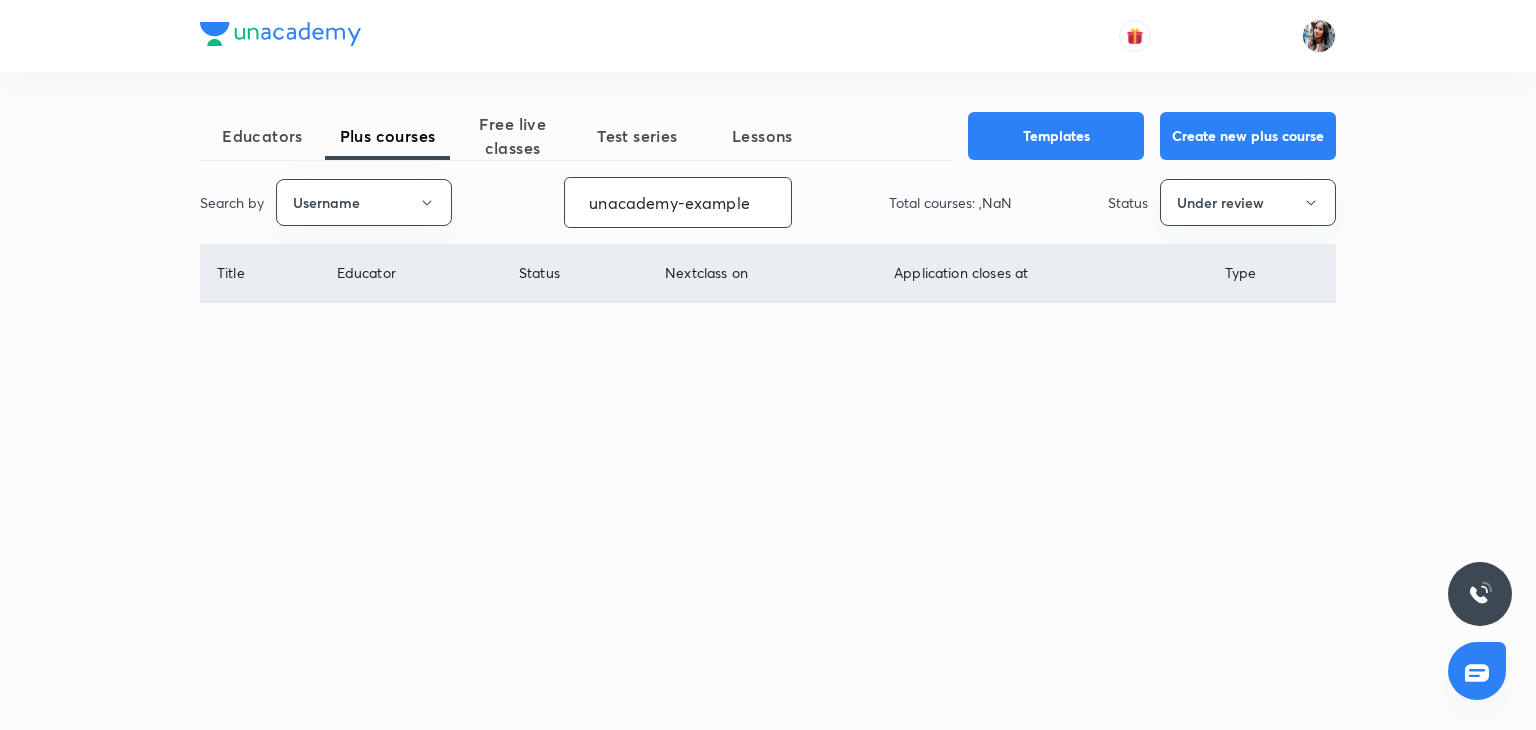 scroll, scrollTop: 0, scrollLeft: 47, axis: horizontal 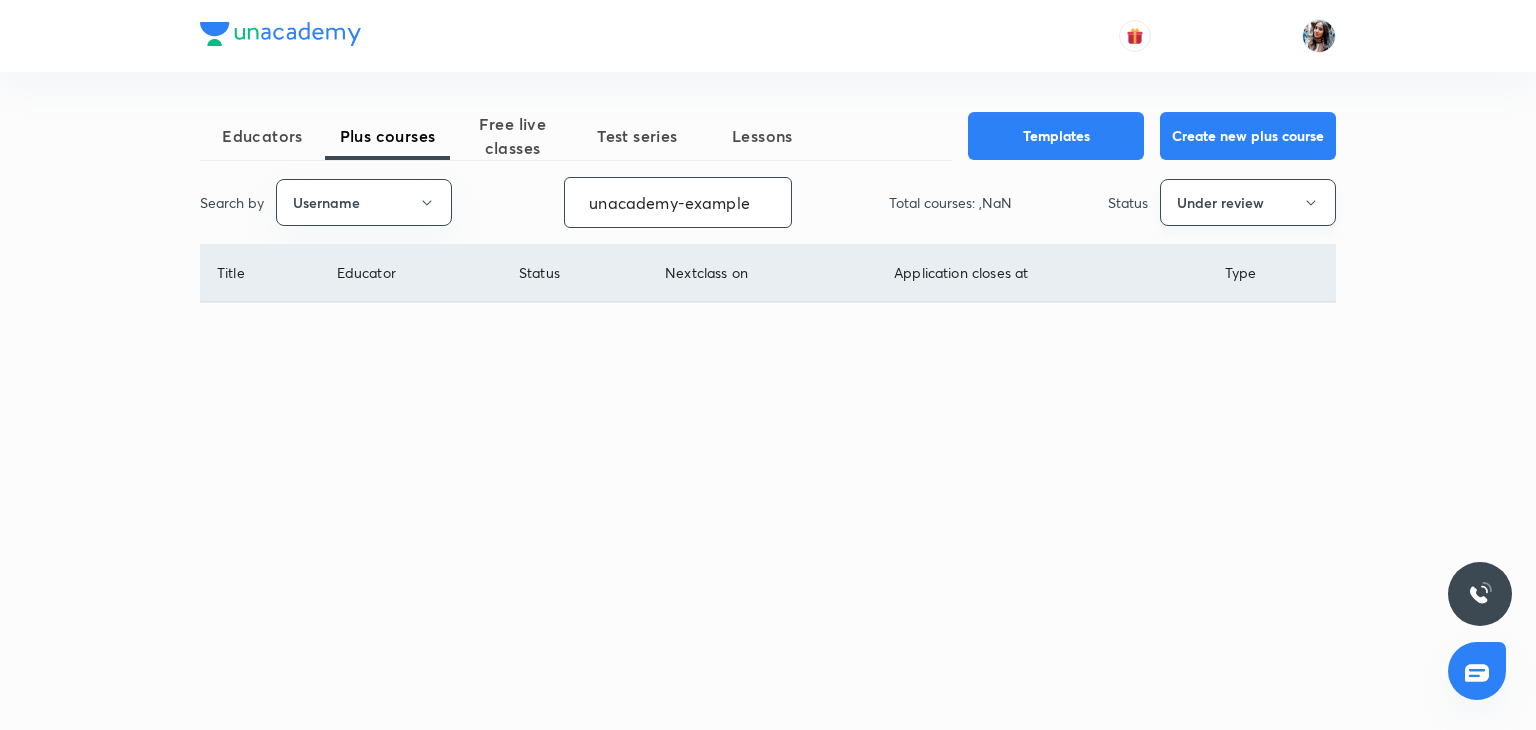 type on "unacademy-example" 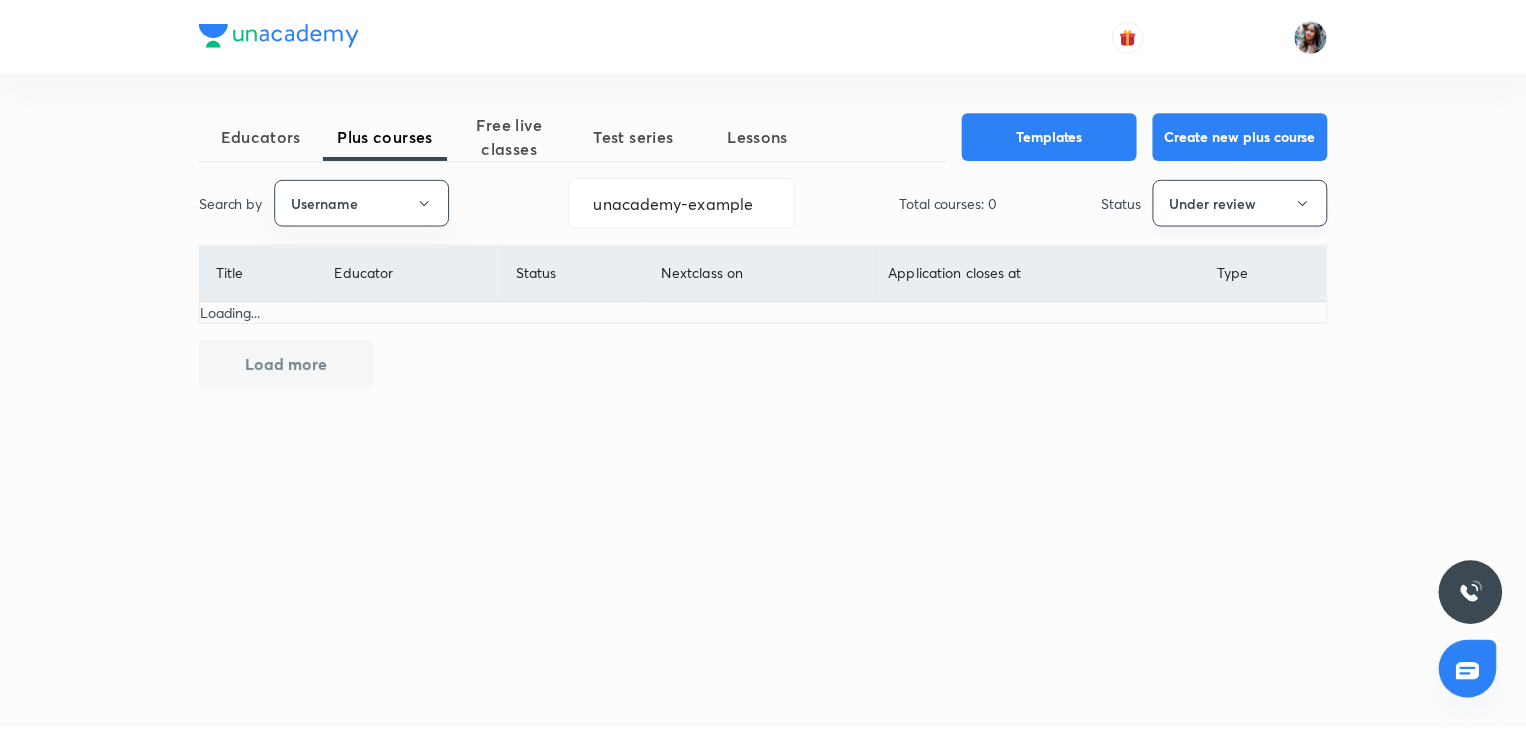 scroll, scrollTop: 0, scrollLeft: 0, axis: both 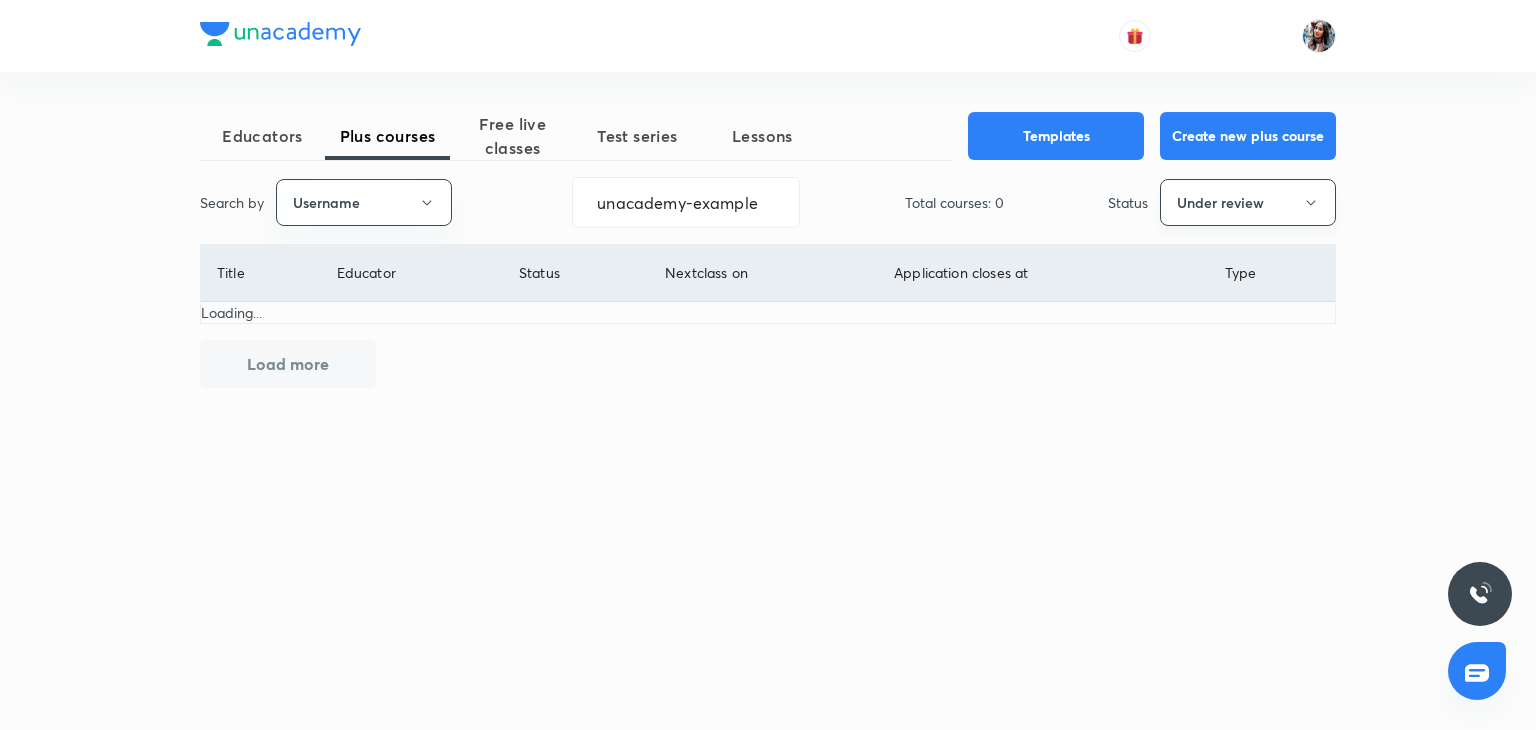 click on "Under review" at bounding box center [1248, 202] 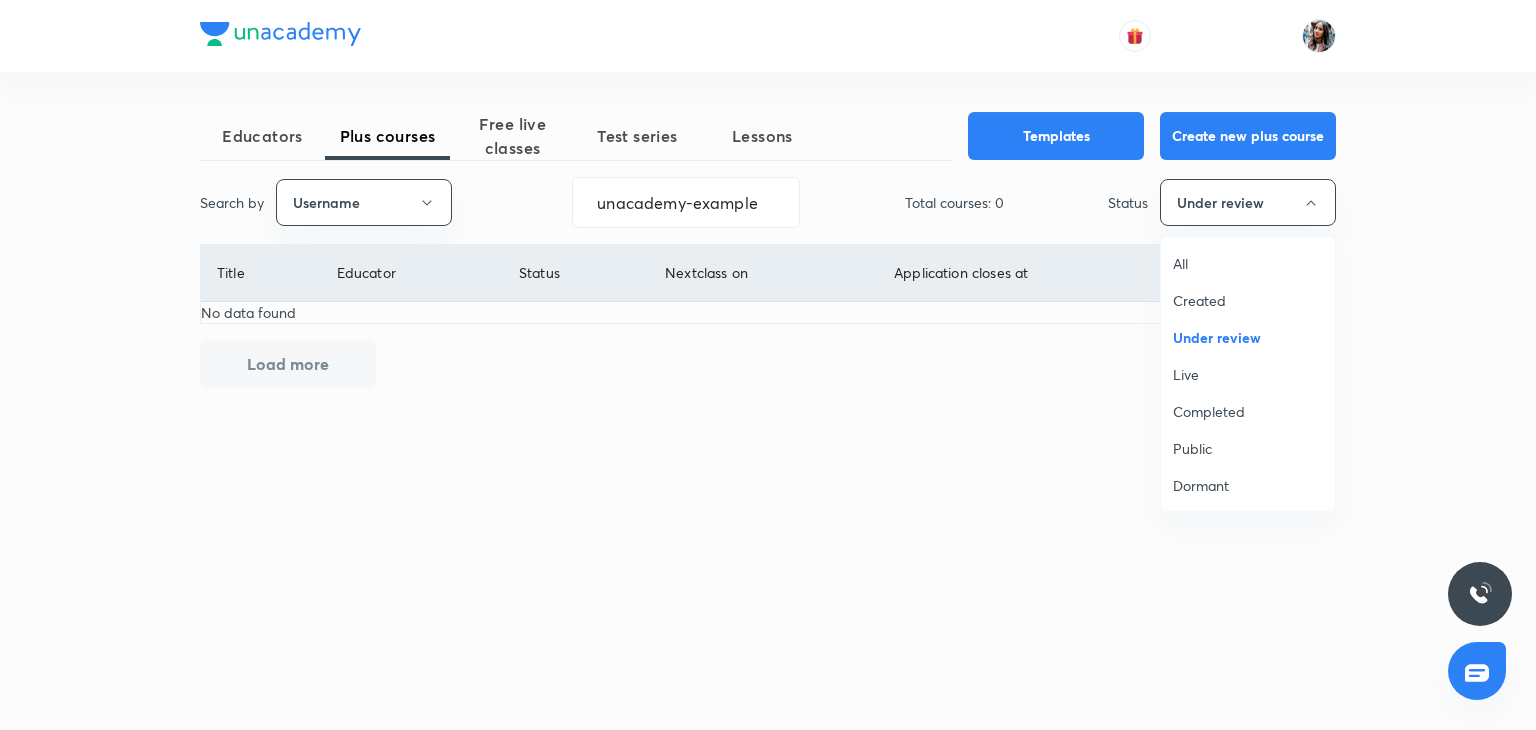 click on "All" at bounding box center [1248, 263] 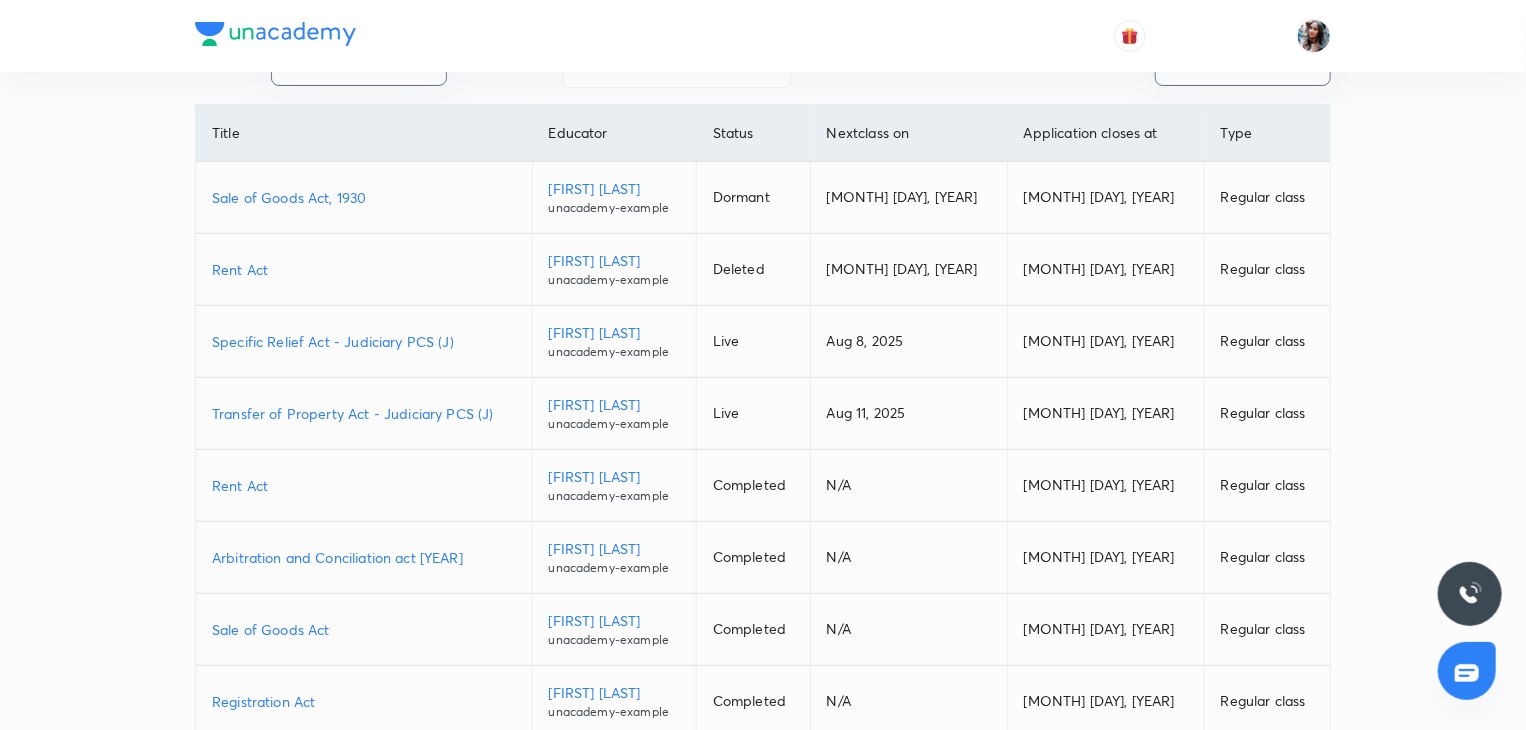 scroll, scrollTop: 187, scrollLeft: 0, axis: vertical 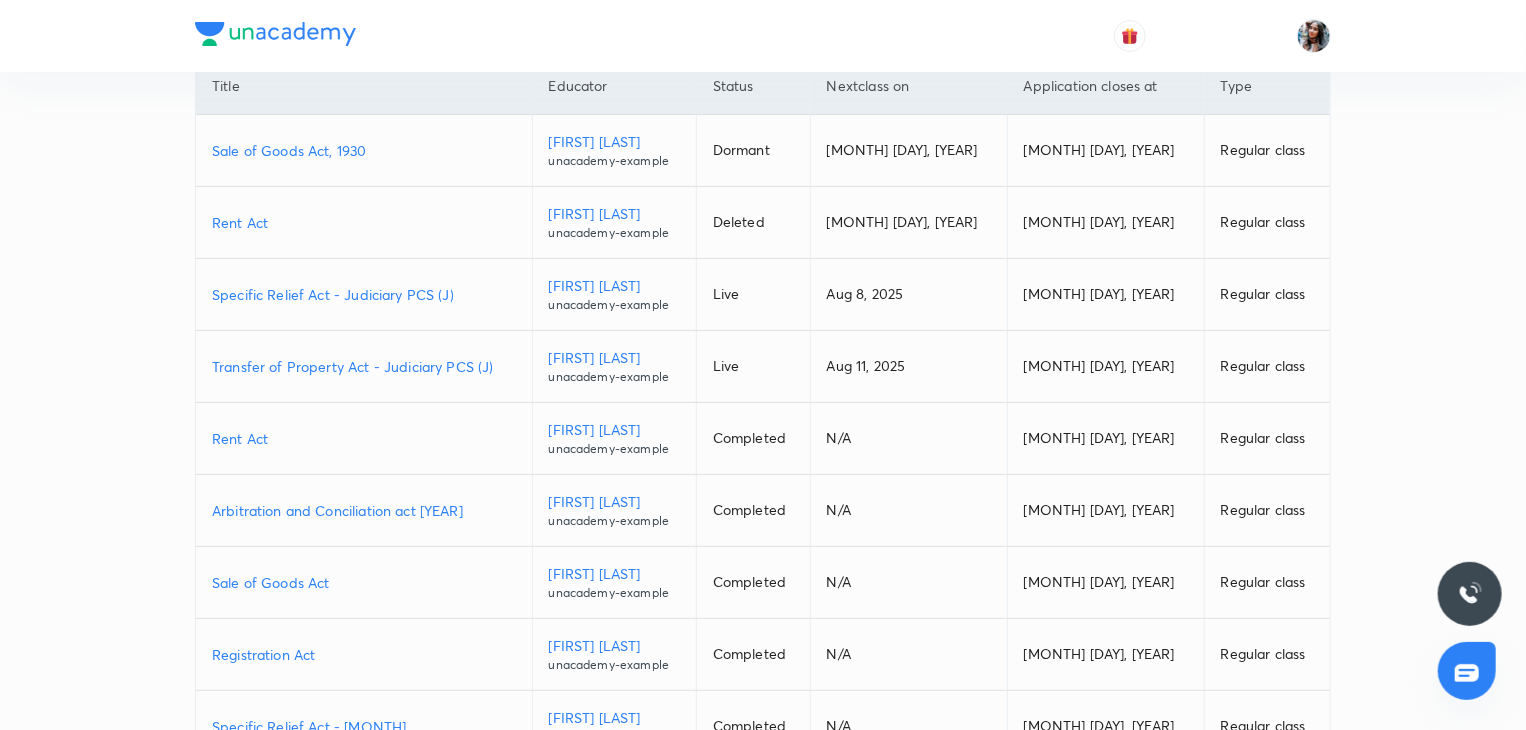 click on "Transfer of Property Act - Judiciary PCS (J)" at bounding box center [364, 366] 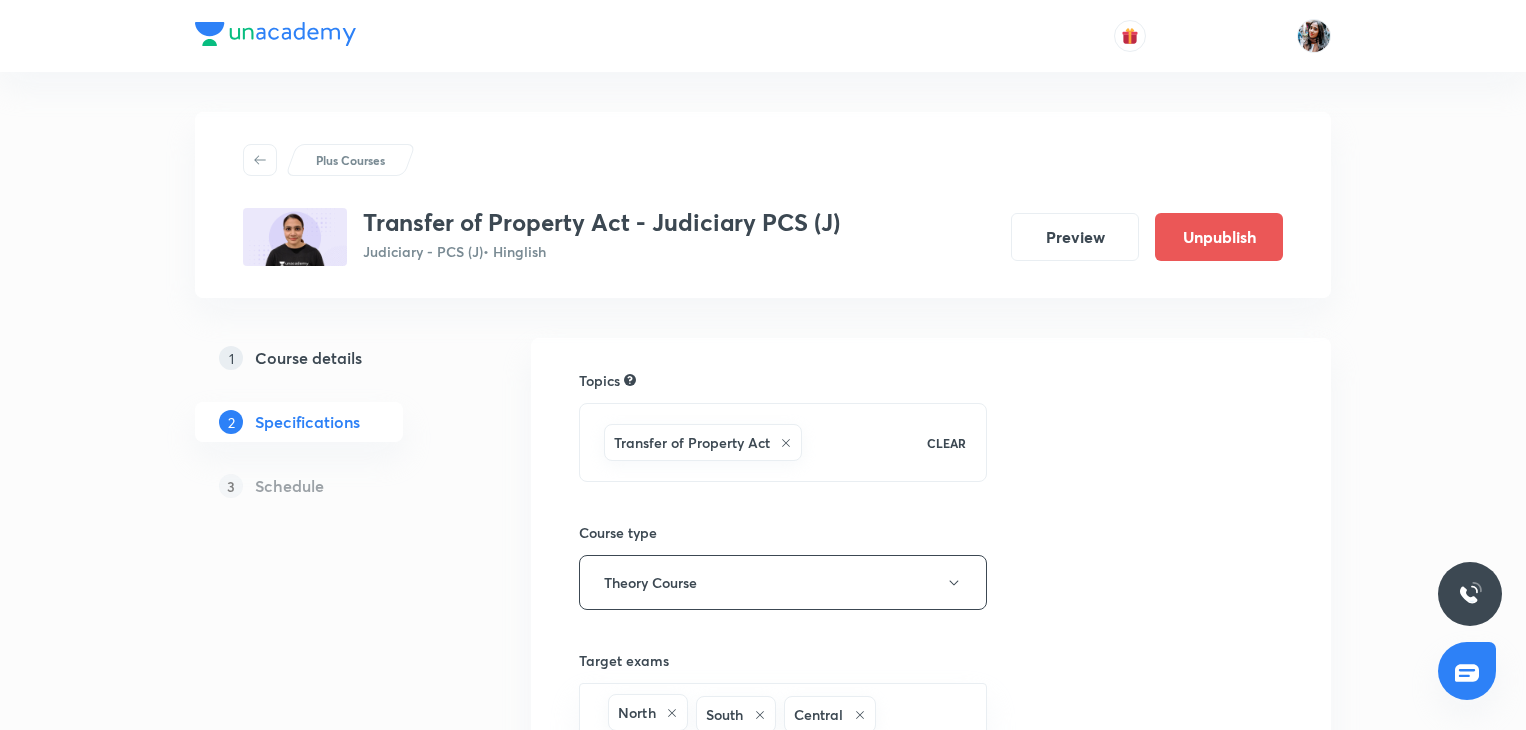 scroll, scrollTop: 0, scrollLeft: 0, axis: both 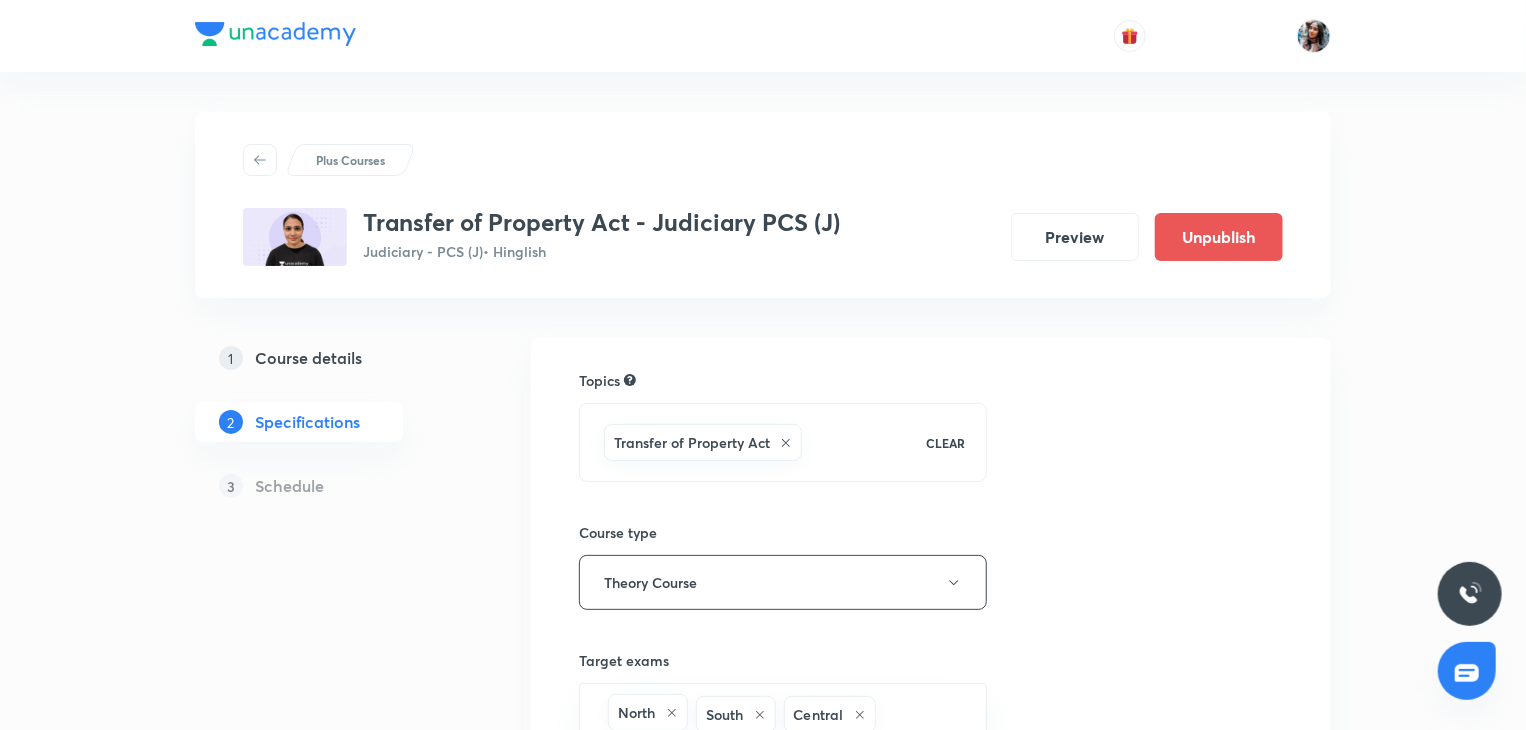 click on "Course details" at bounding box center (308, 358) 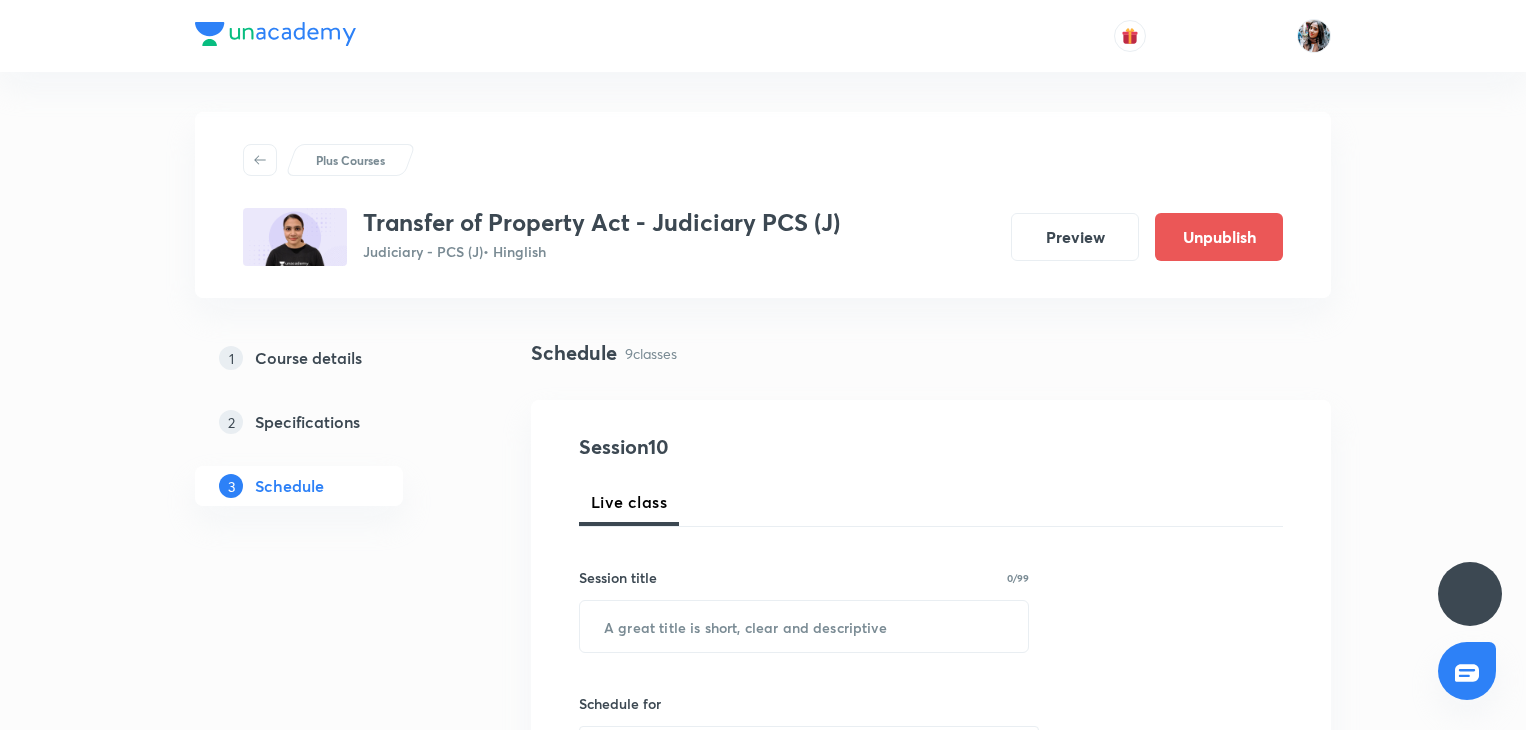 scroll, scrollTop: 0, scrollLeft: 0, axis: both 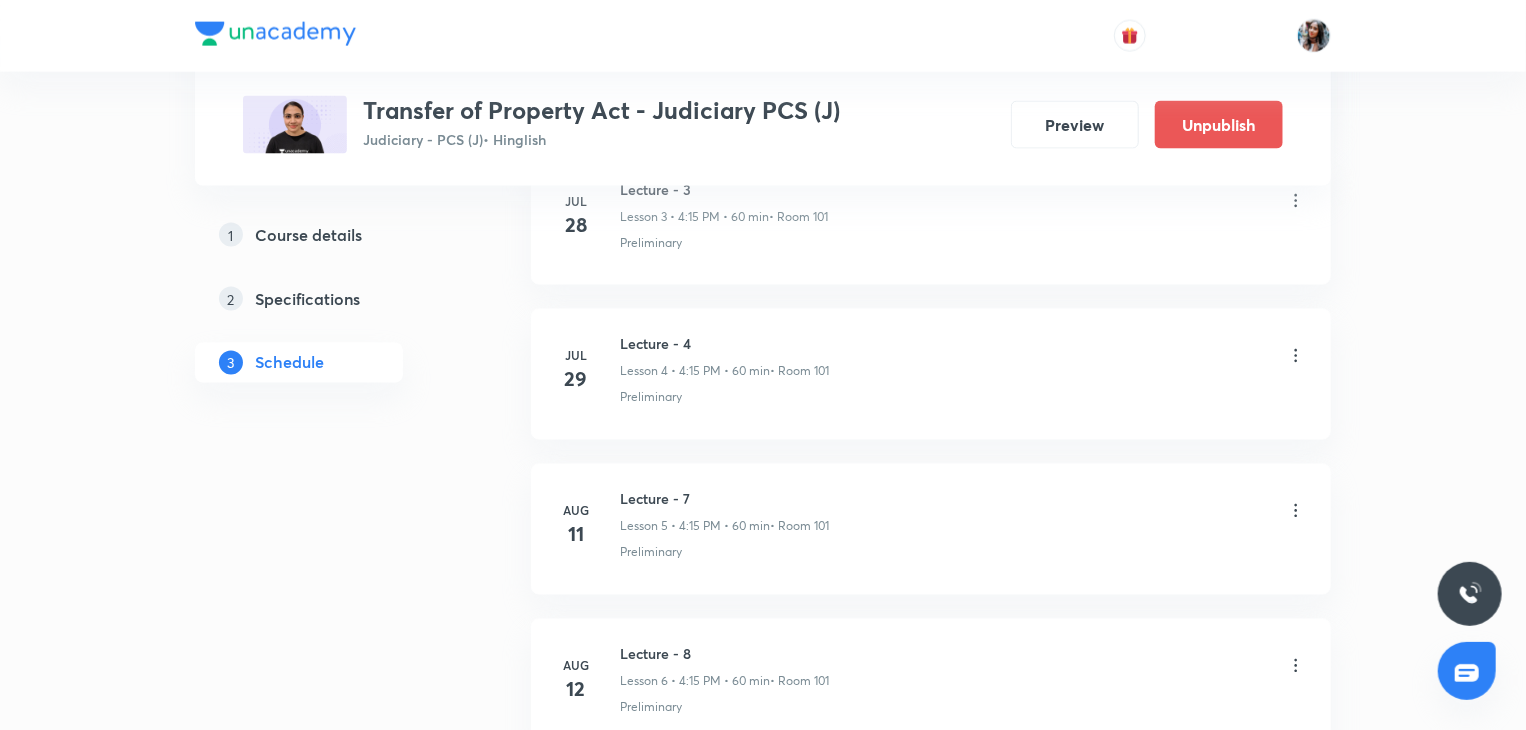 click on "Lecture - 4" at bounding box center (724, 344) 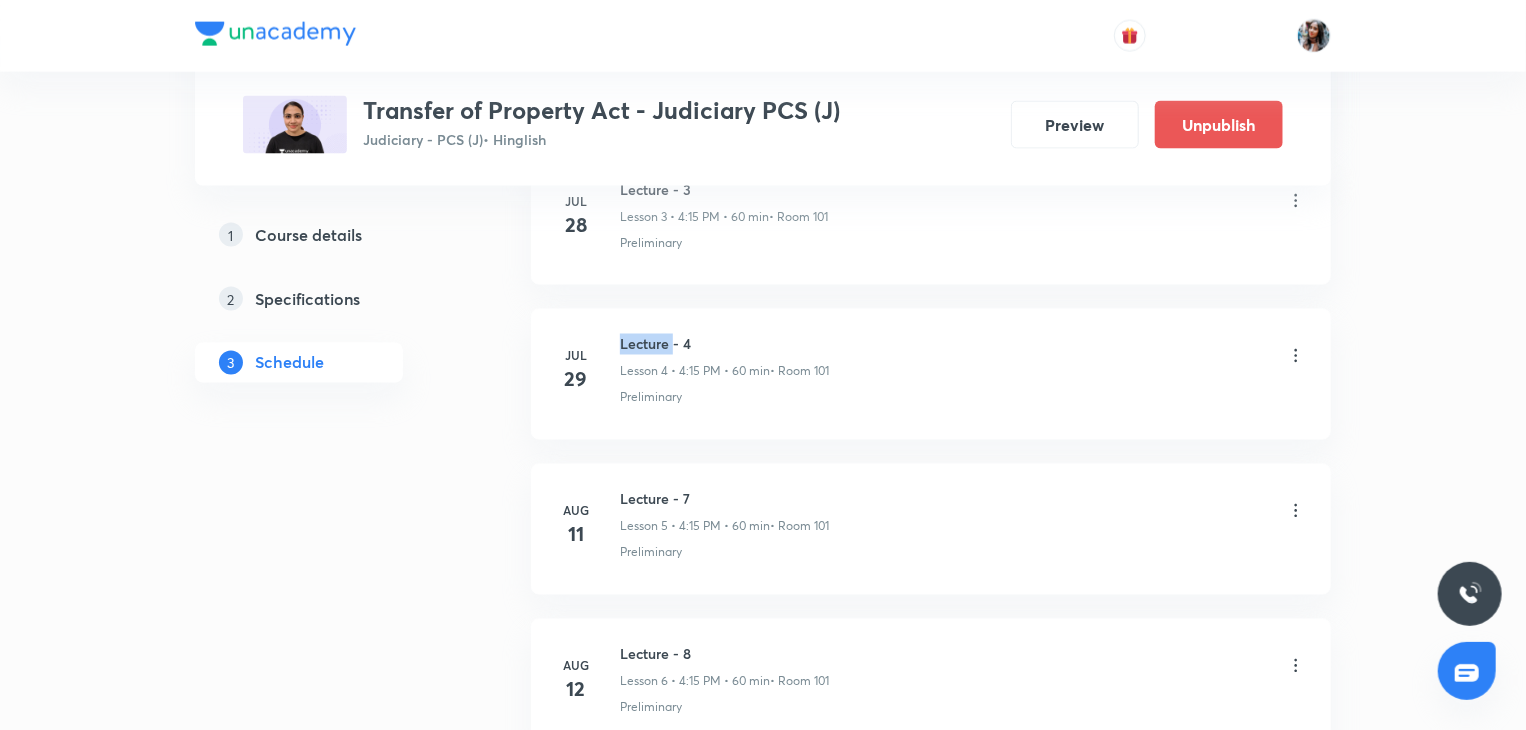 click on "Lecture - 4" at bounding box center (724, 344) 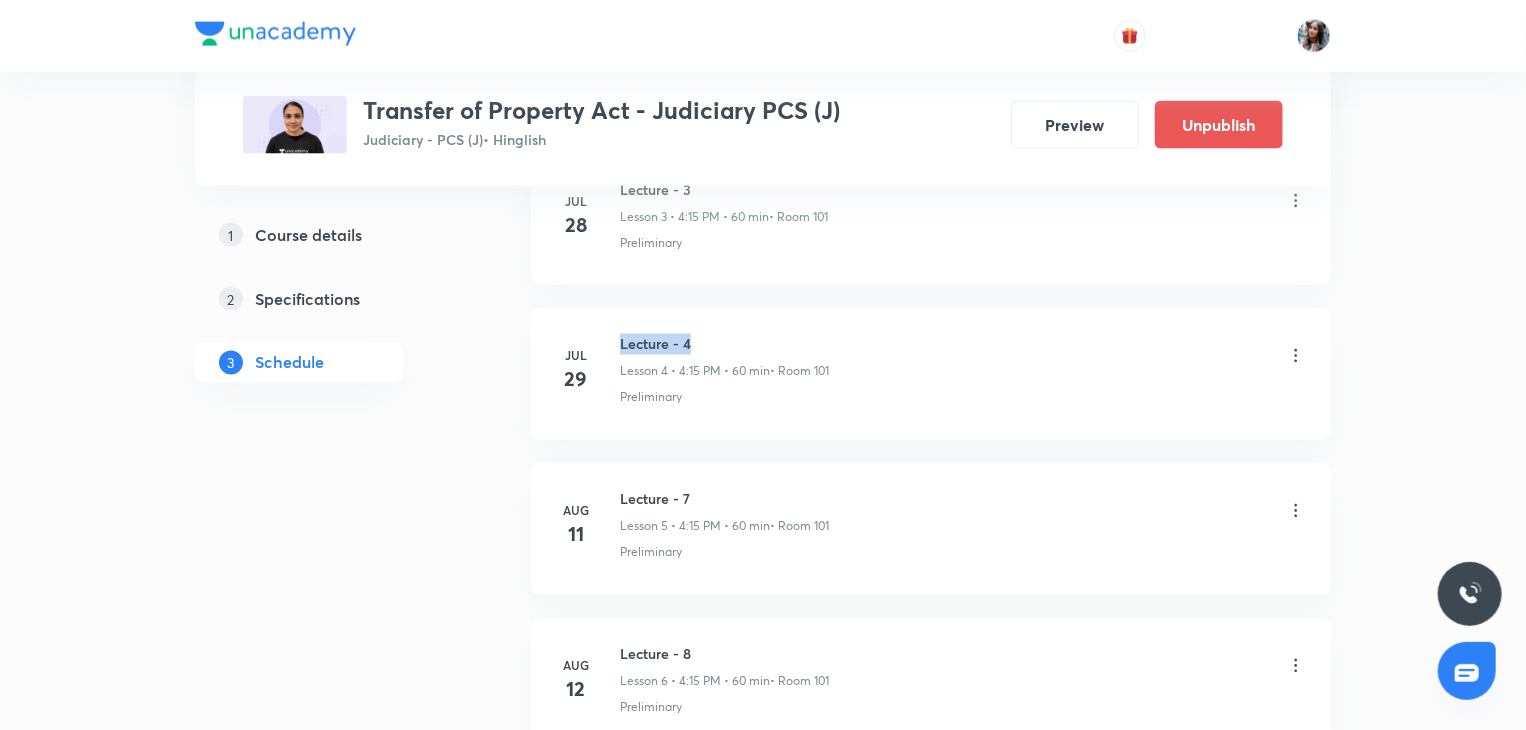 copy on "Lecture - 4" 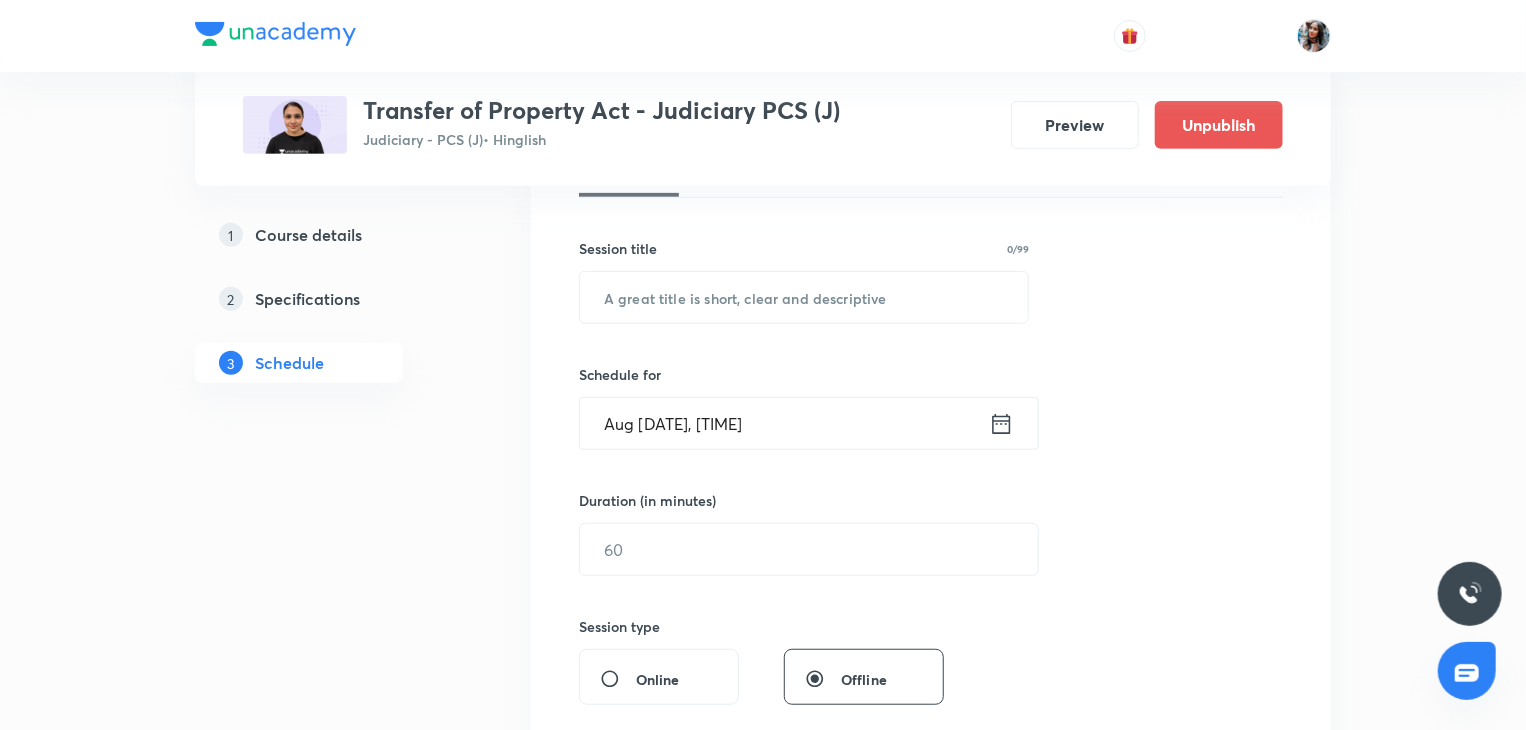 scroll, scrollTop: 341, scrollLeft: 0, axis: vertical 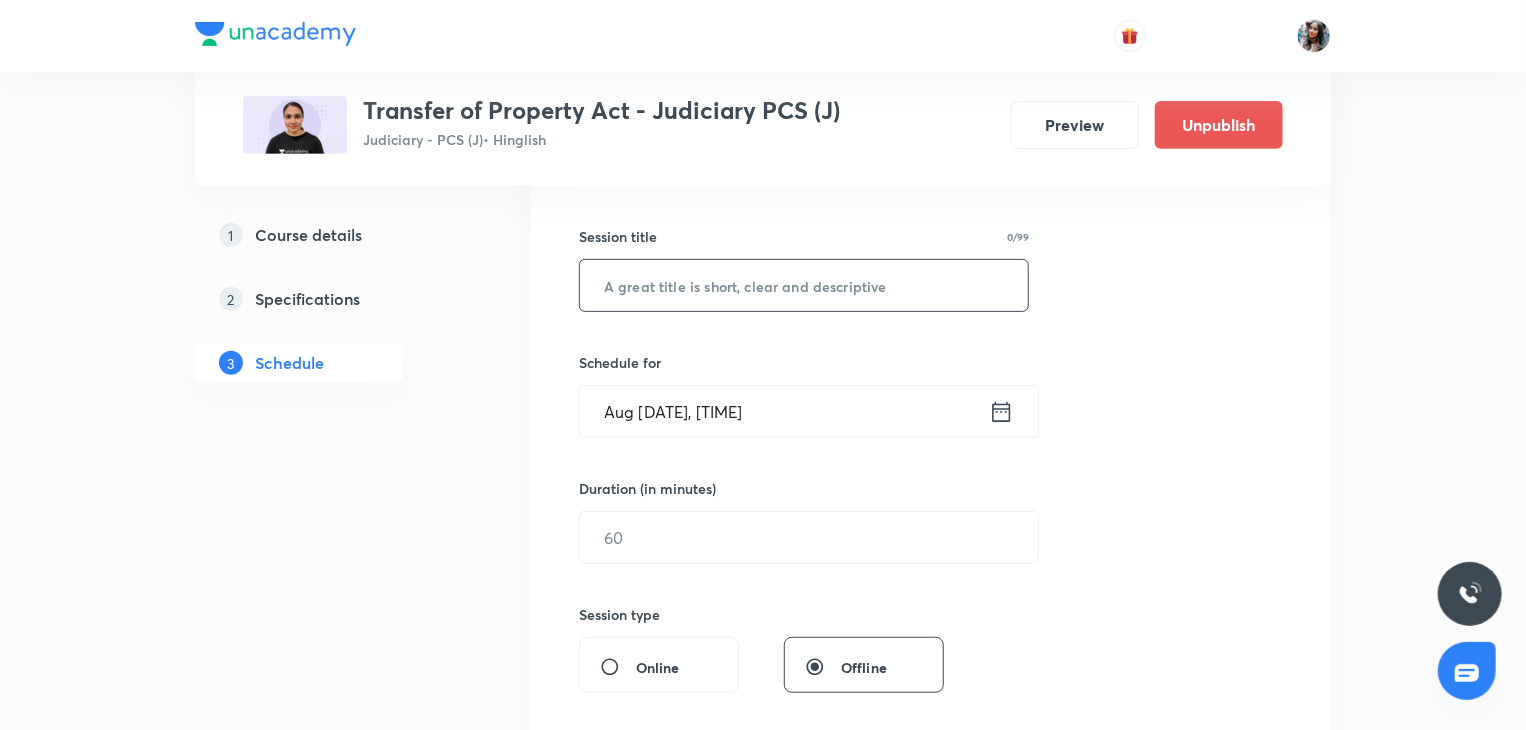 click at bounding box center [804, 285] 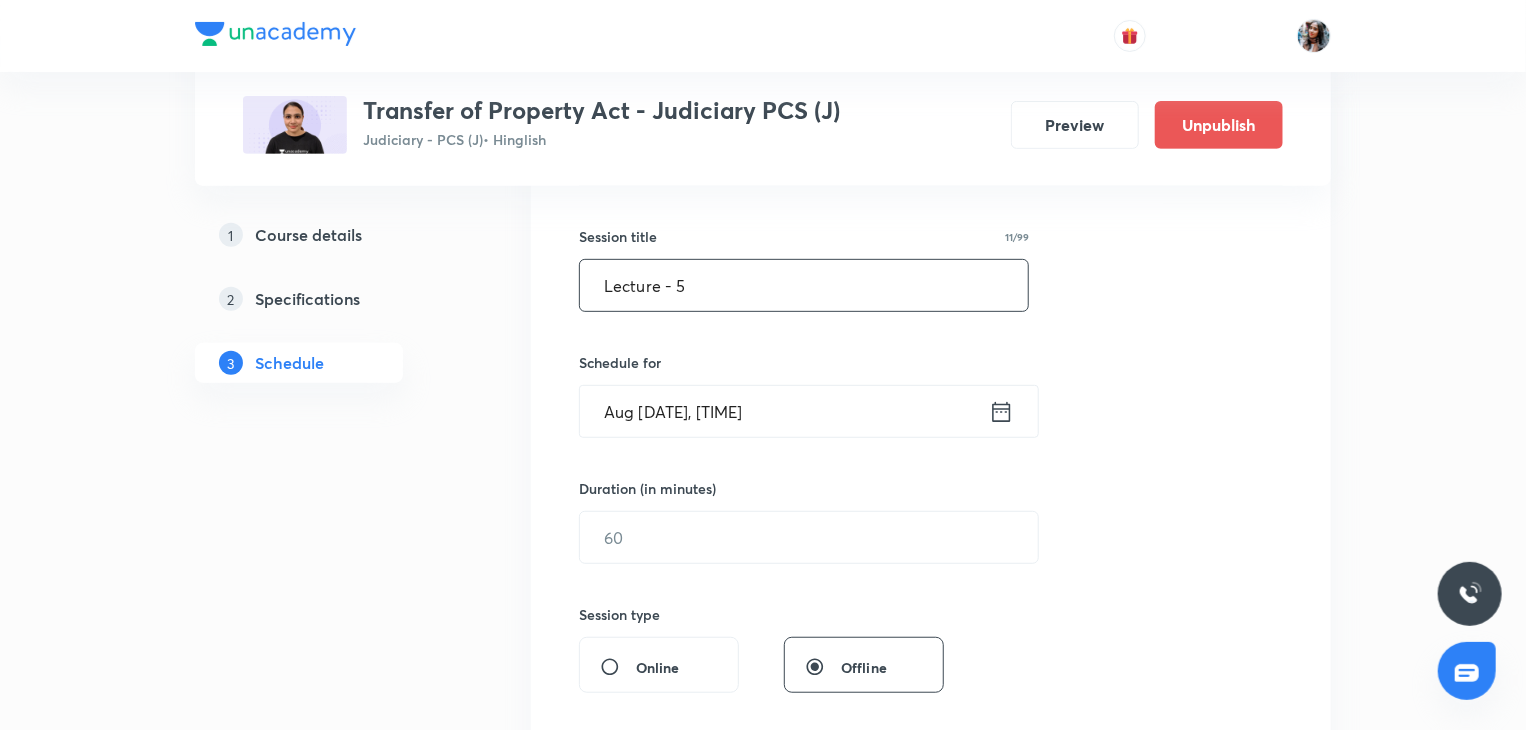 type on "Lecture - 5" 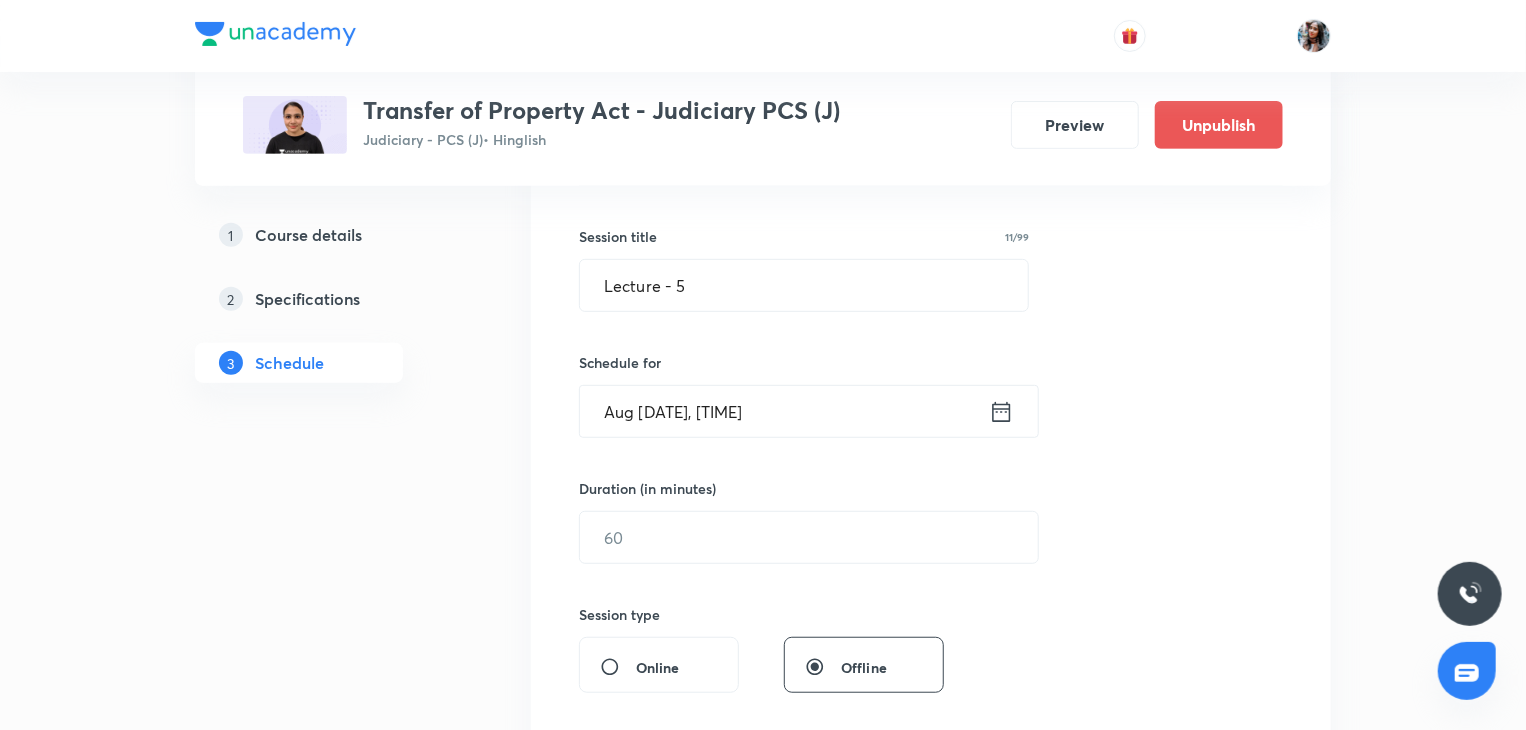 click on "Aug [DATE], [TIME]" at bounding box center (784, 411) 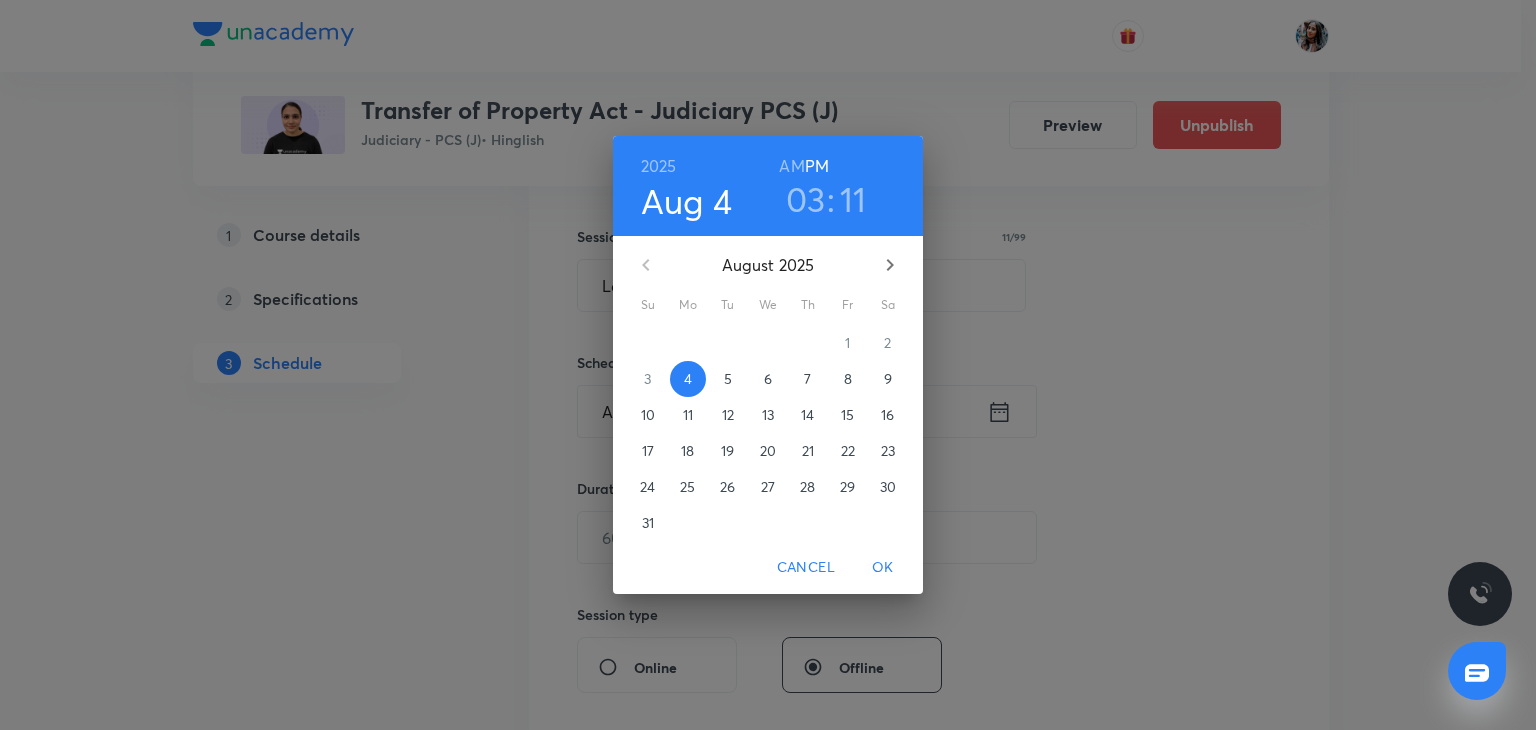 click on "03" at bounding box center (806, 199) 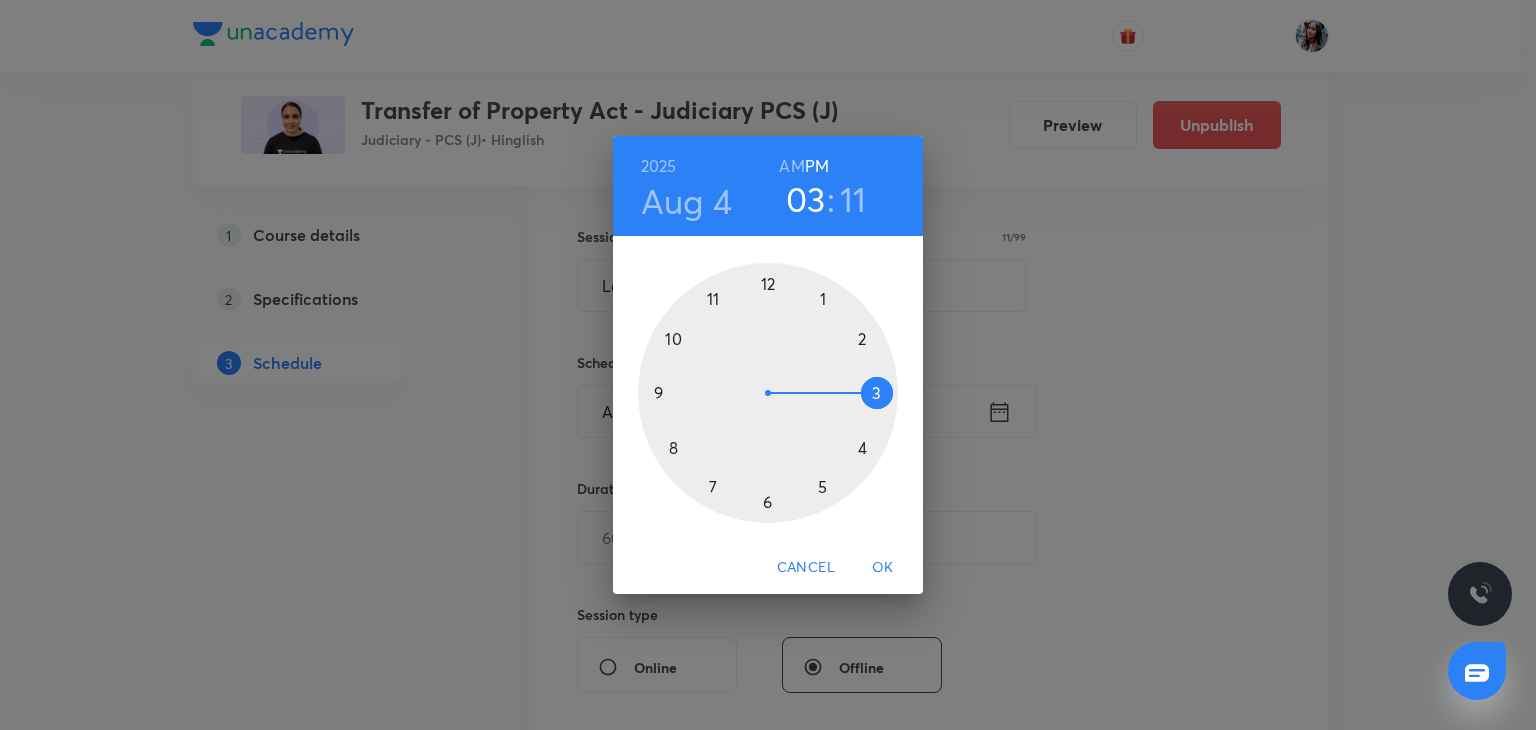 click at bounding box center (768, 393) 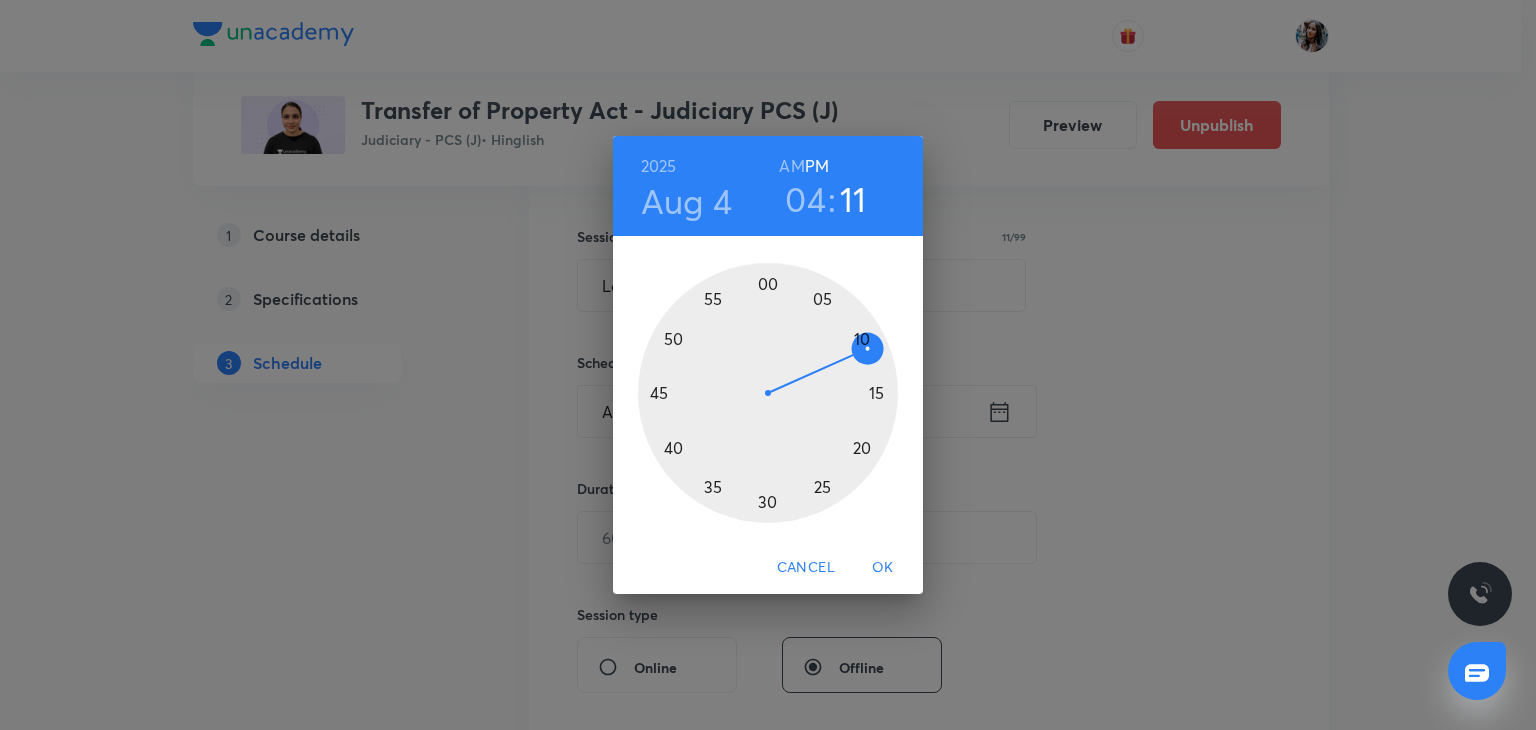 click at bounding box center (768, 393) 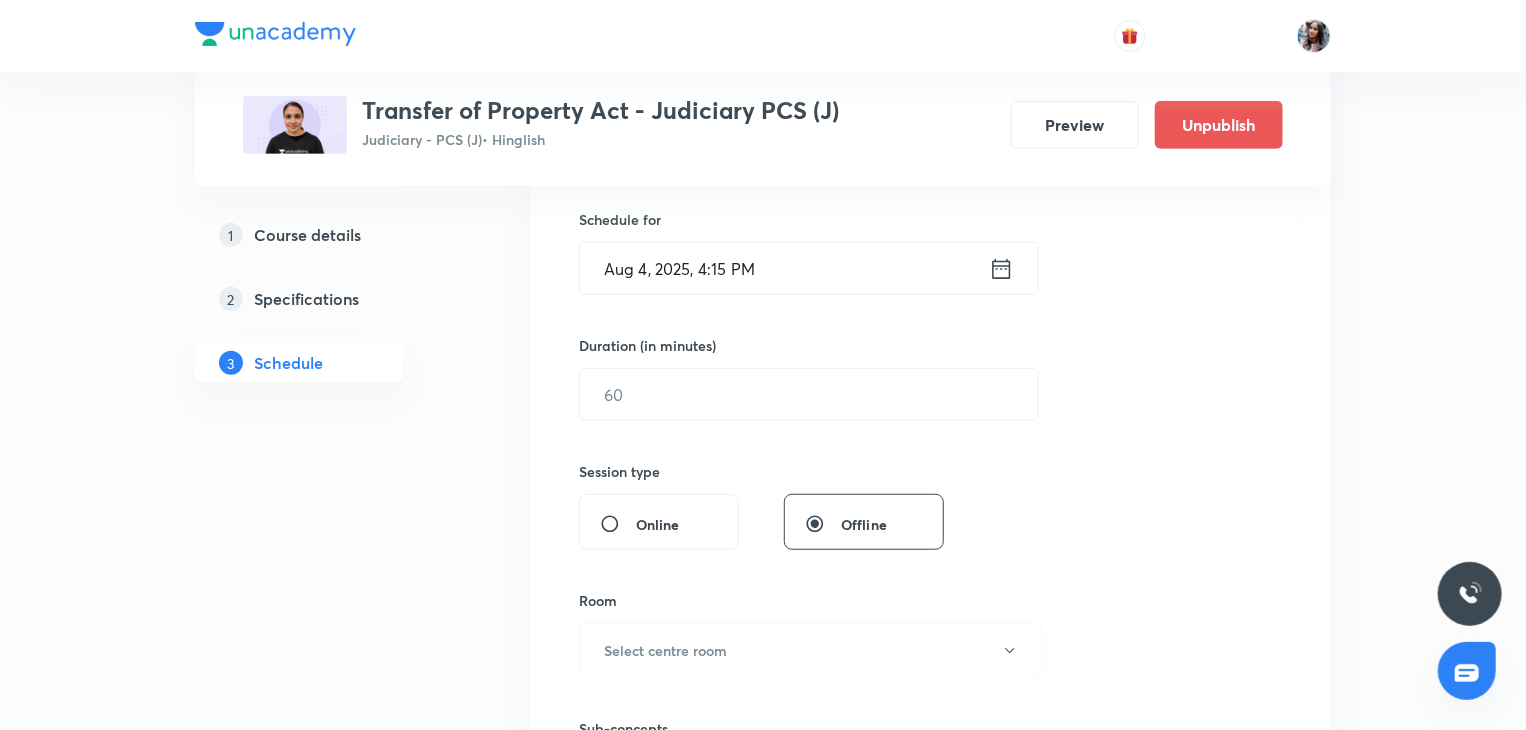 scroll, scrollTop: 495, scrollLeft: 0, axis: vertical 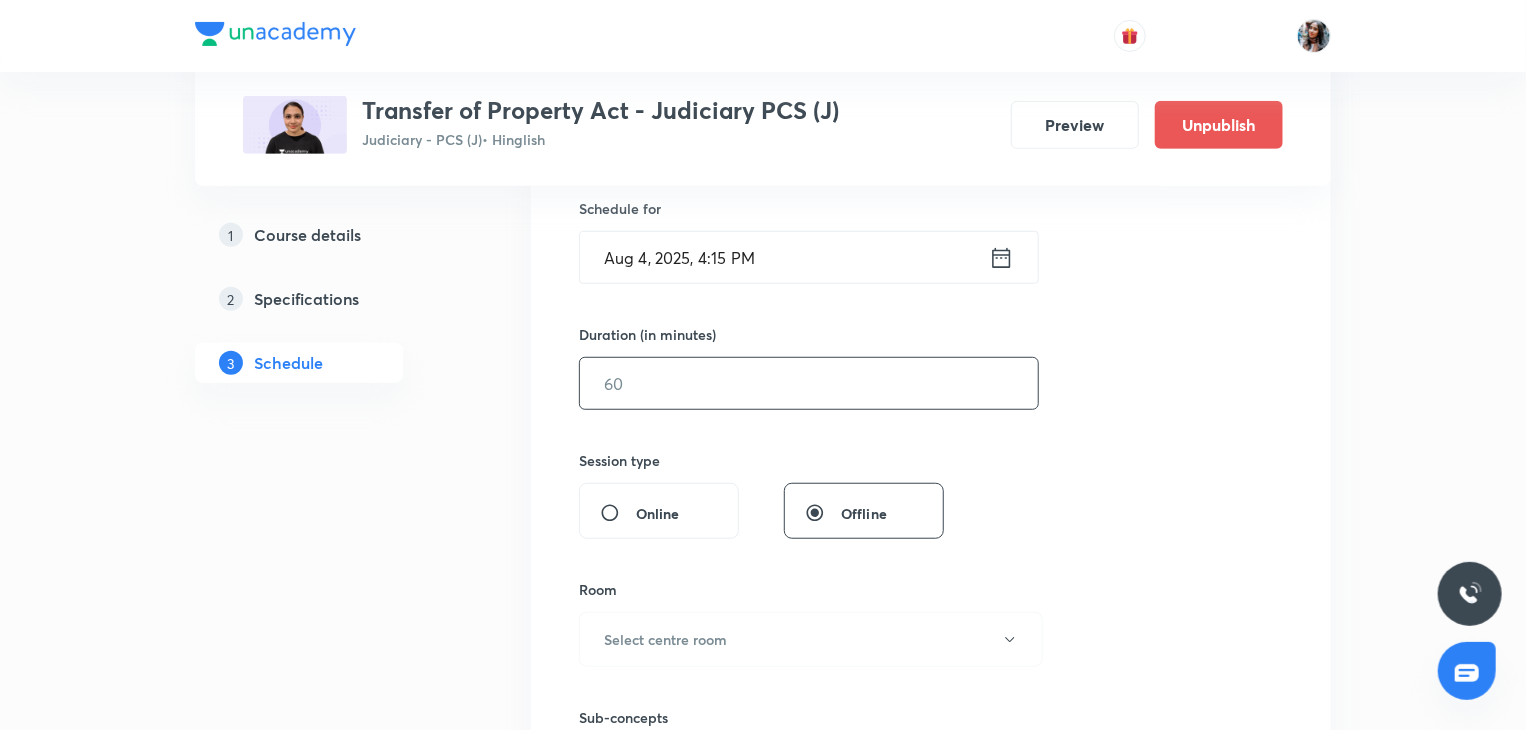 click at bounding box center (809, 383) 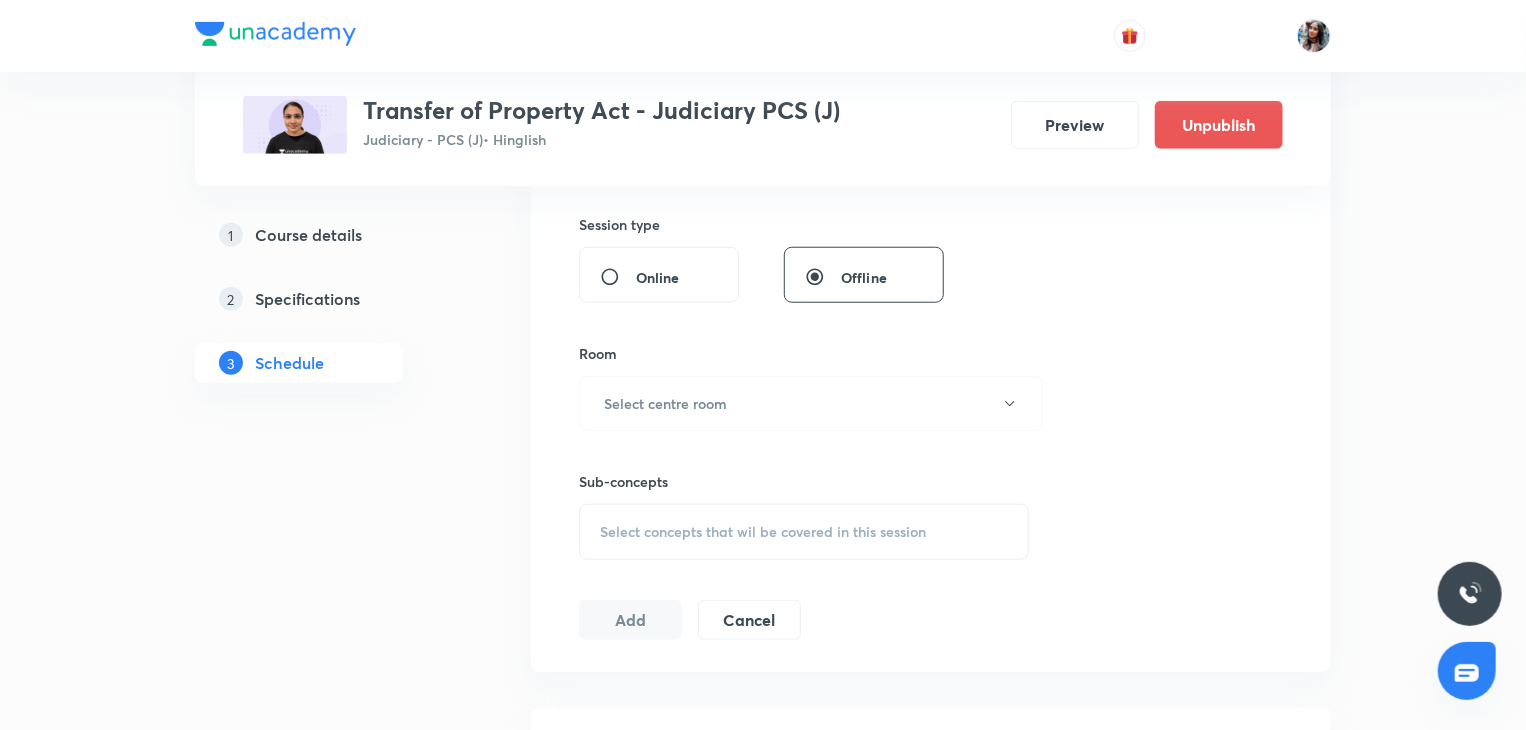 scroll, scrollTop: 749, scrollLeft: 0, axis: vertical 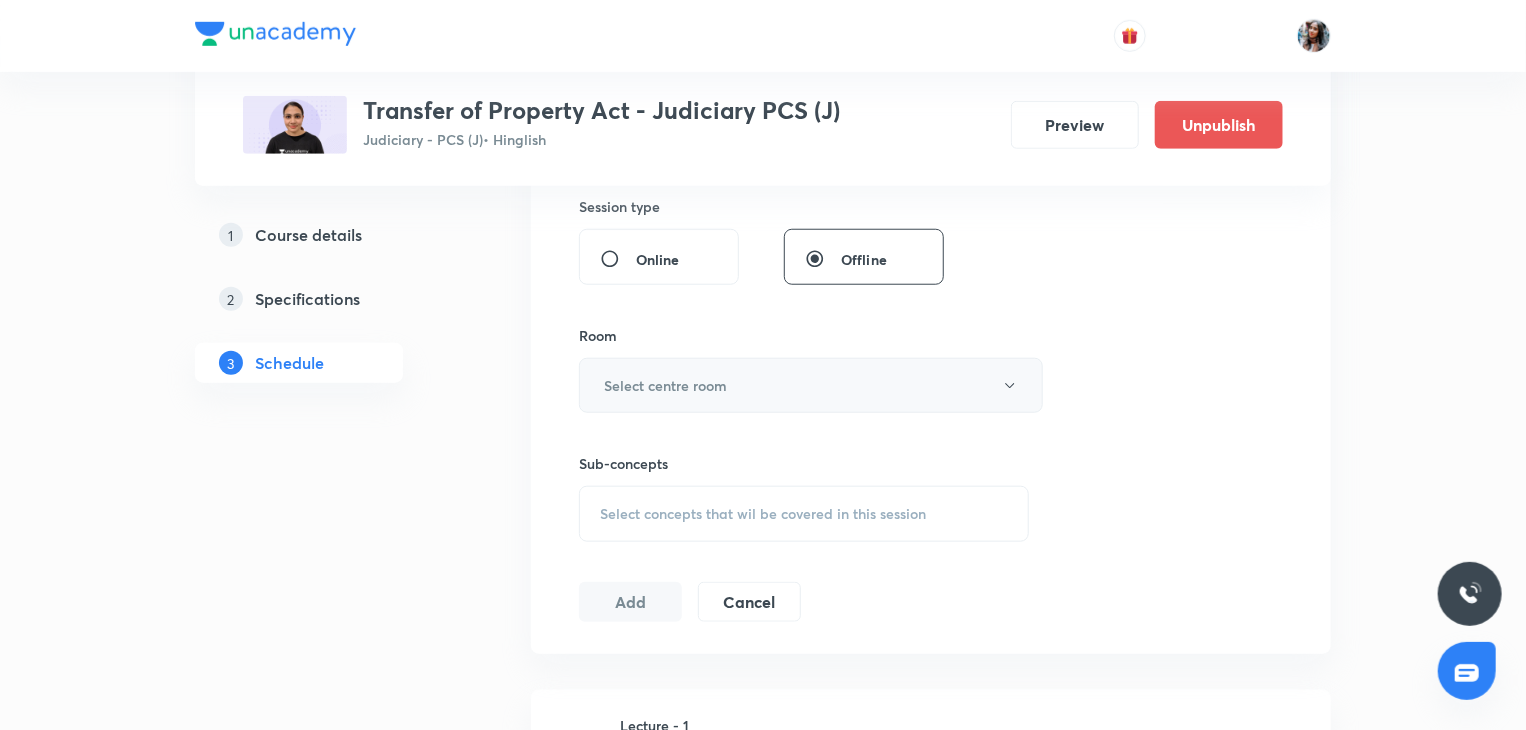 type on "60" 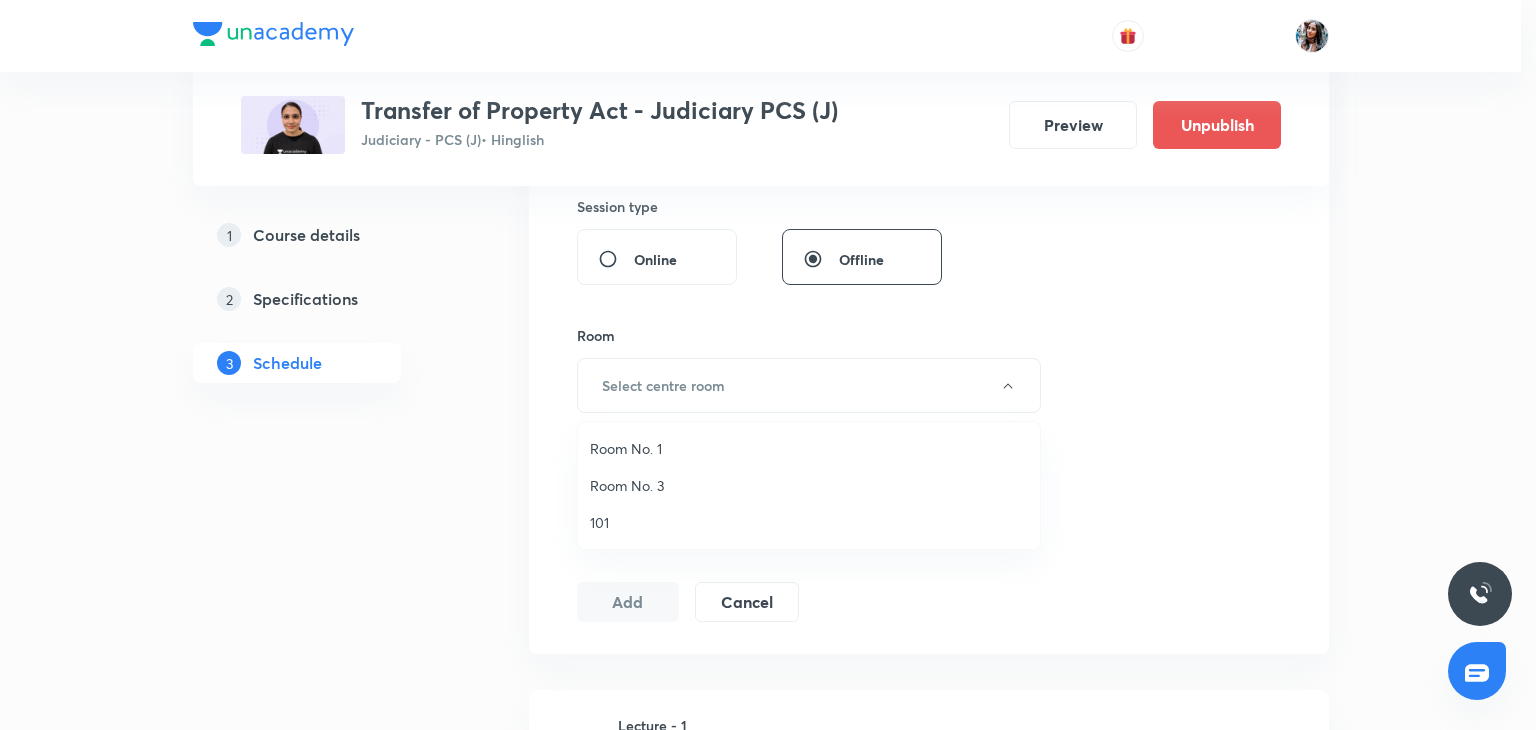 click on "101" at bounding box center [809, 522] 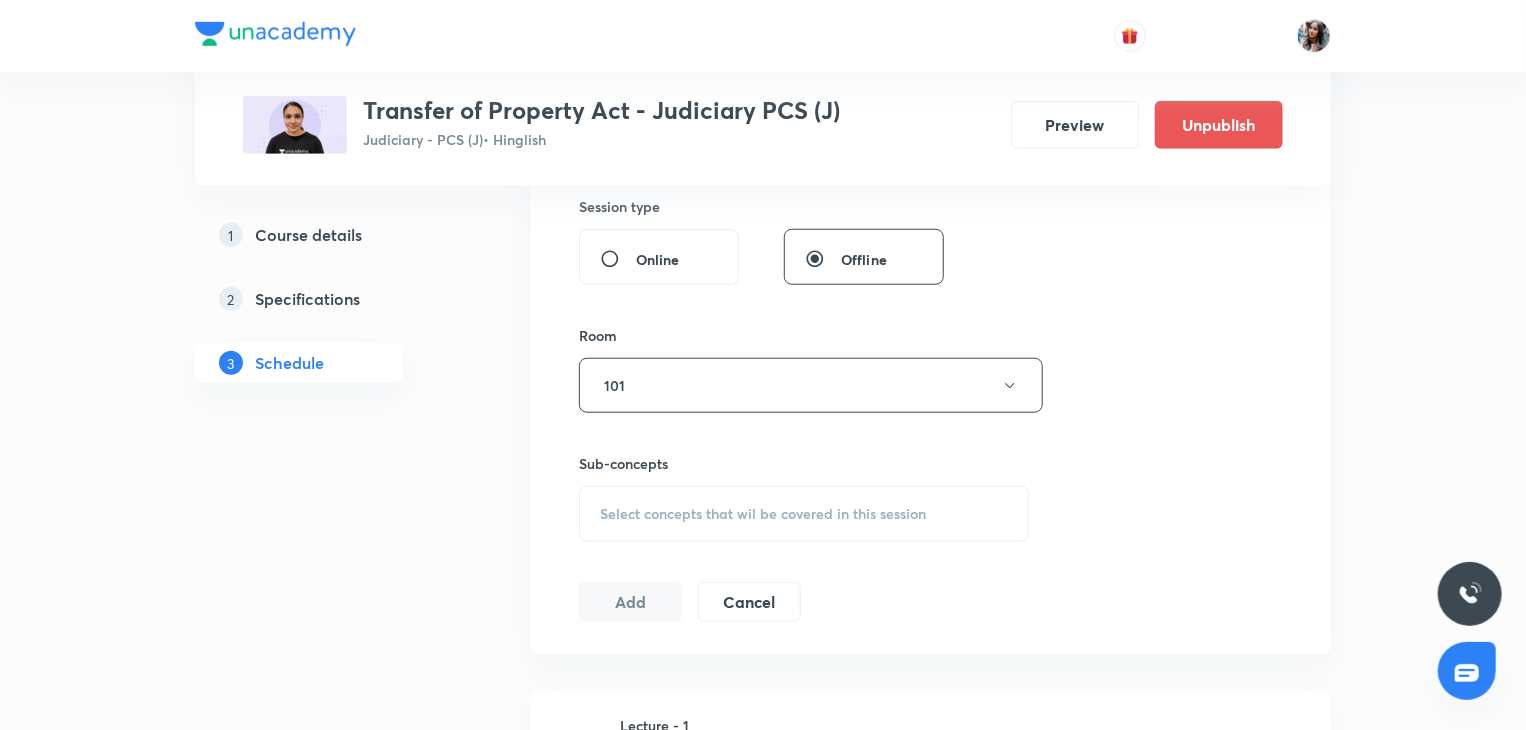 click on "Select concepts that wil be covered in this session" at bounding box center [763, 514] 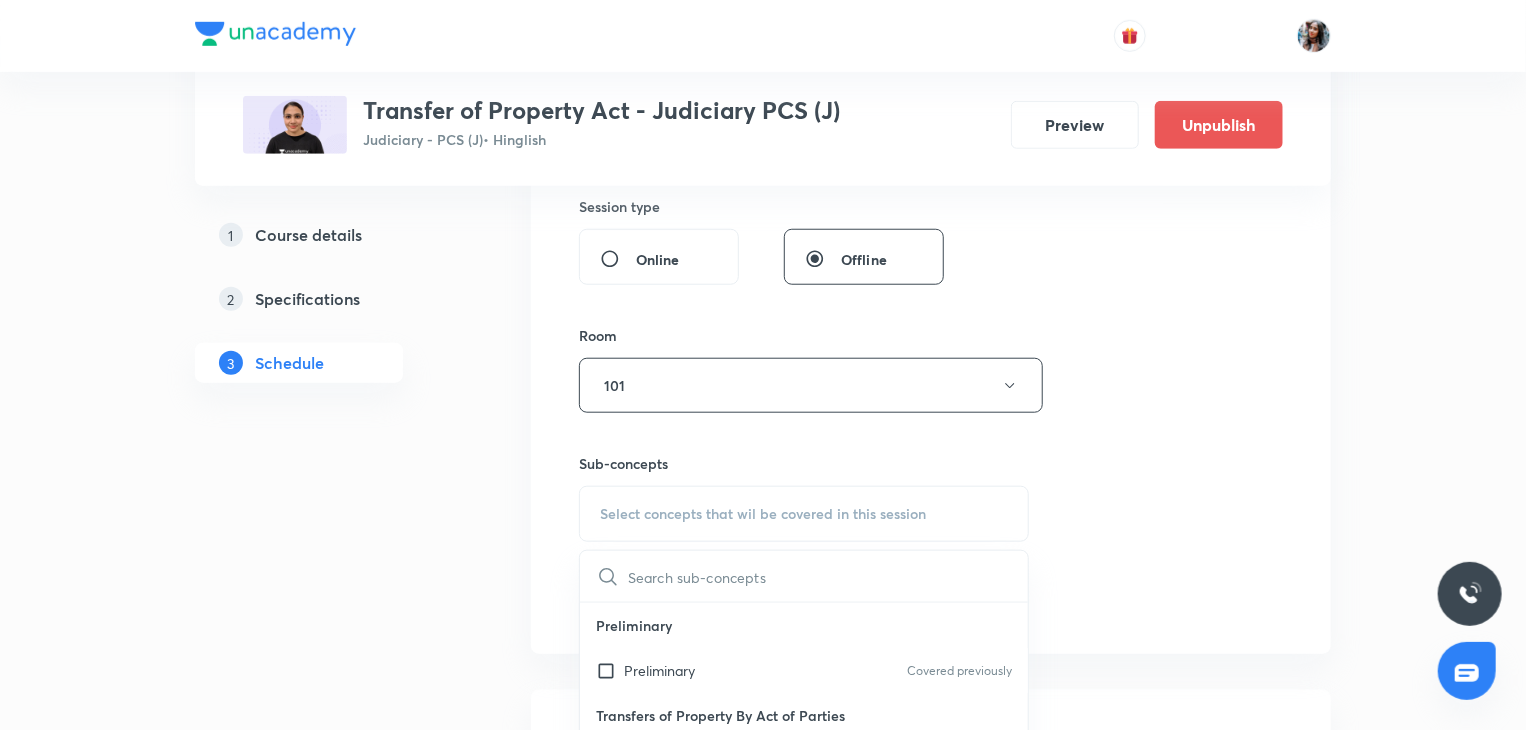 scroll, scrollTop: 875, scrollLeft: 0, axis: vertical 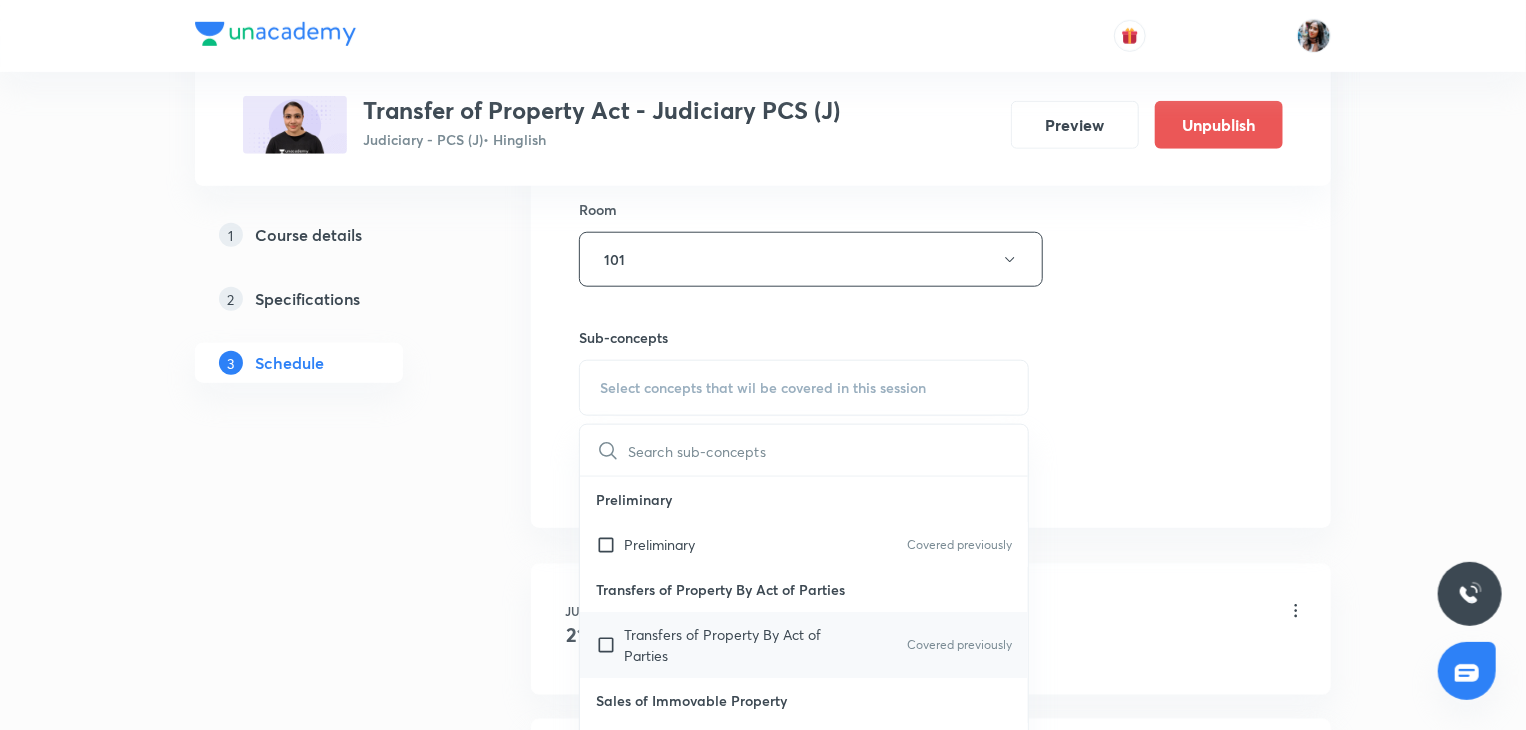 click on "Transfers of Property By Act of Parties" at bounding box center [725, 645] 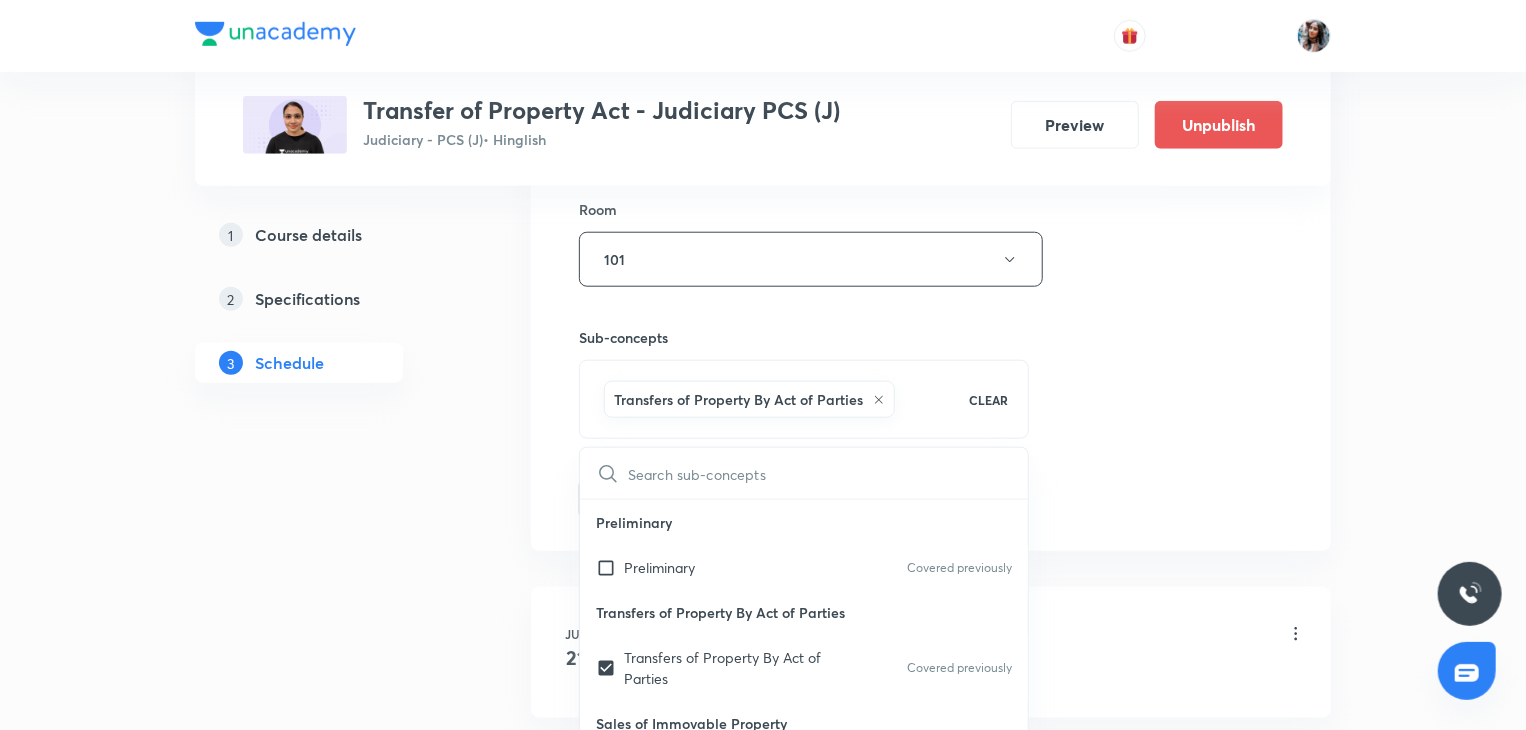 click on "Room No. [NUMBER] [NUMBER] [NUMBER] ​ Schedule for Aug [DATE], [TIME] ​ Duration (in minutes) [NUMBER] ​   Session type Online Offline Room [NUMBER] Sub-concepts Transfers of Property By Act of Parties CLEAR ​ Preliminary Preliminary Covered previously Transfers of Property By Act of Parties Transfers of Property By Act of Parties Covered previously Sales of Immovable Property Sales of Immovable Property Covered previously Mortgages of Immovable Property and Charges Rights and Liabilities of Mortgagor Rights and Liabilities of Mortgagee Priority Marshalling and Contribution Deposit In Court Redemption Anomalous Motgages Charges Notice and Tender Leases of Immovable Property Leases of Immovable Property Exchanges Exchanges Gifts Gifts Transfers of Actionable Claims Transfers of Actionable Claims Add Cancel" at bounding box center [931, 38] 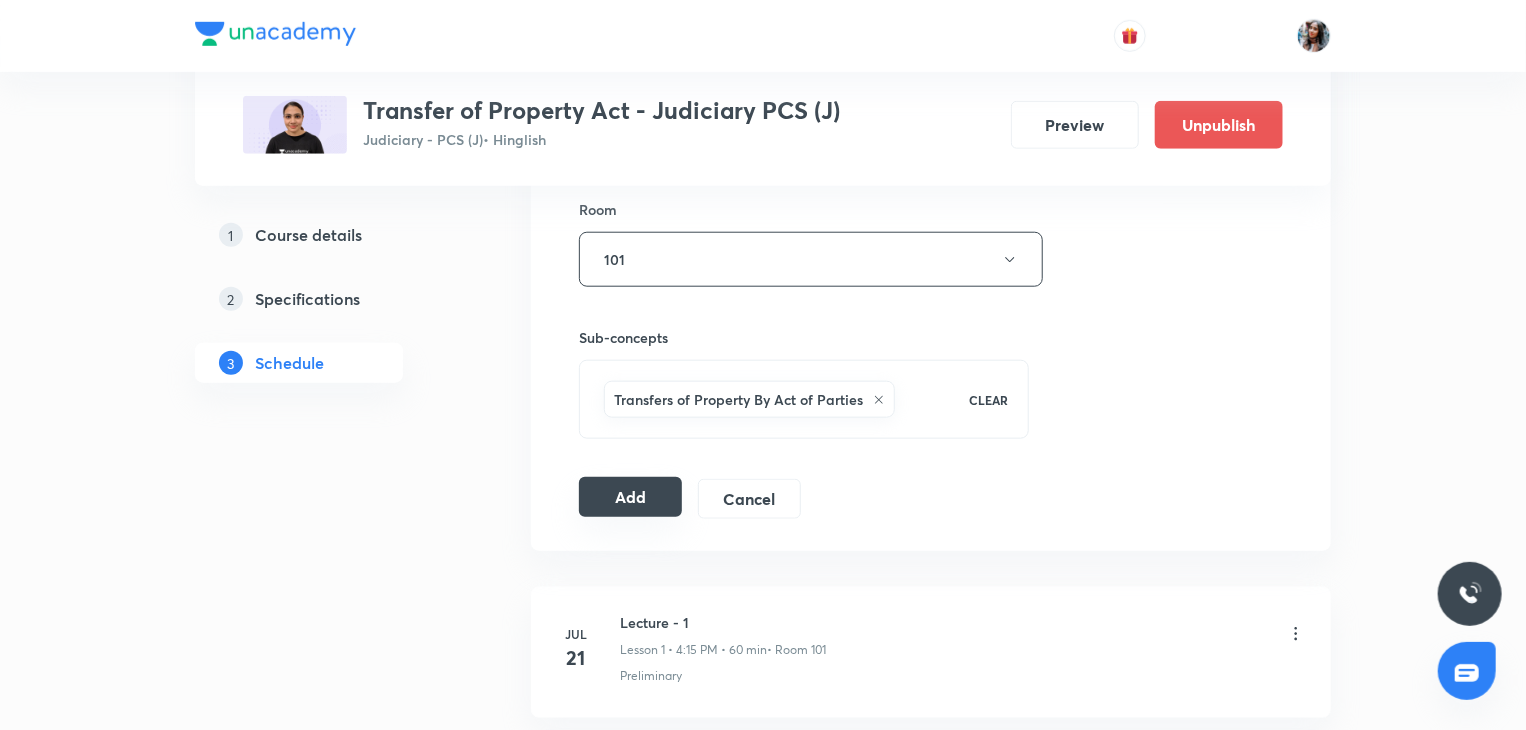 click on "Add" at bounding box center (630, 497) 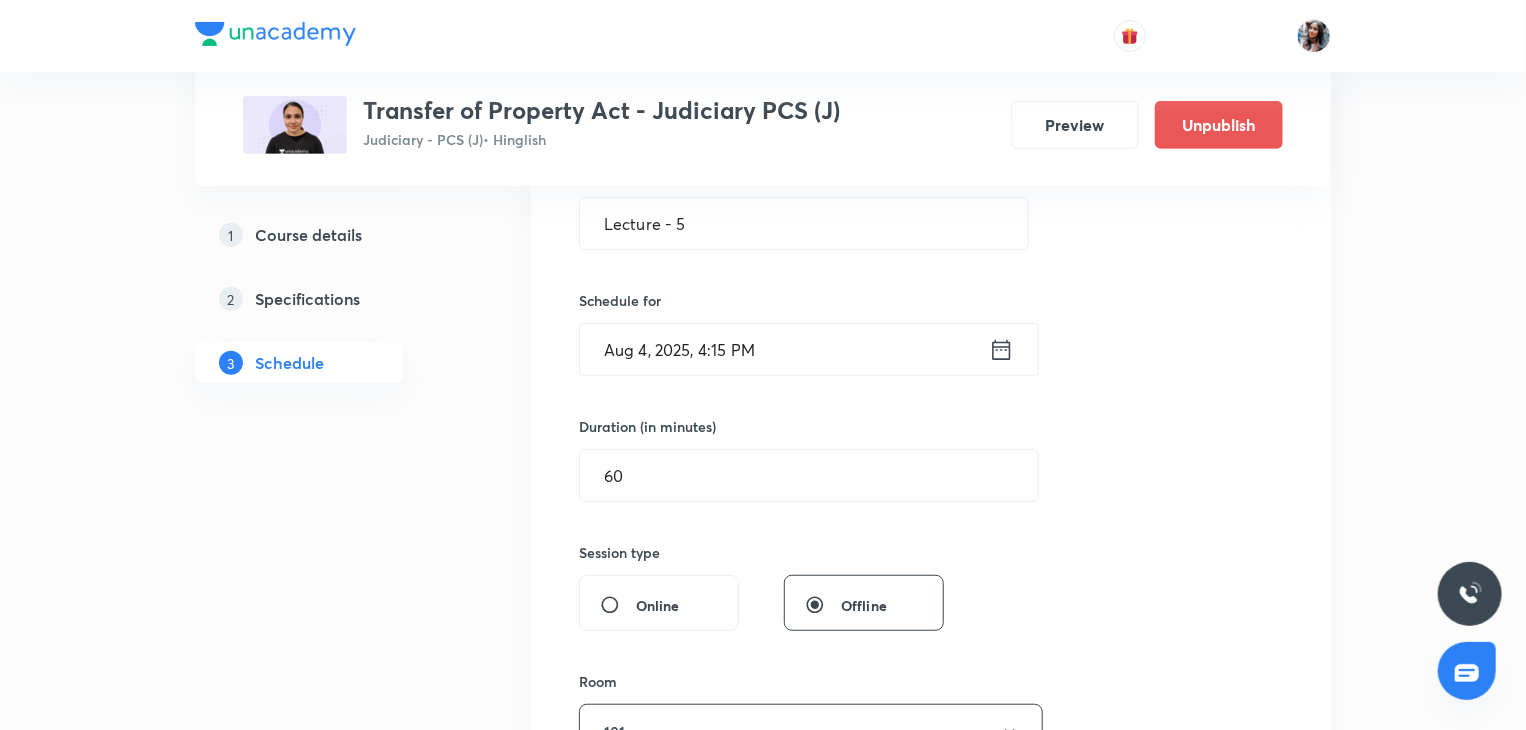 scroll, scrollTop: 402, scrollLeft: 0, axis: vertical 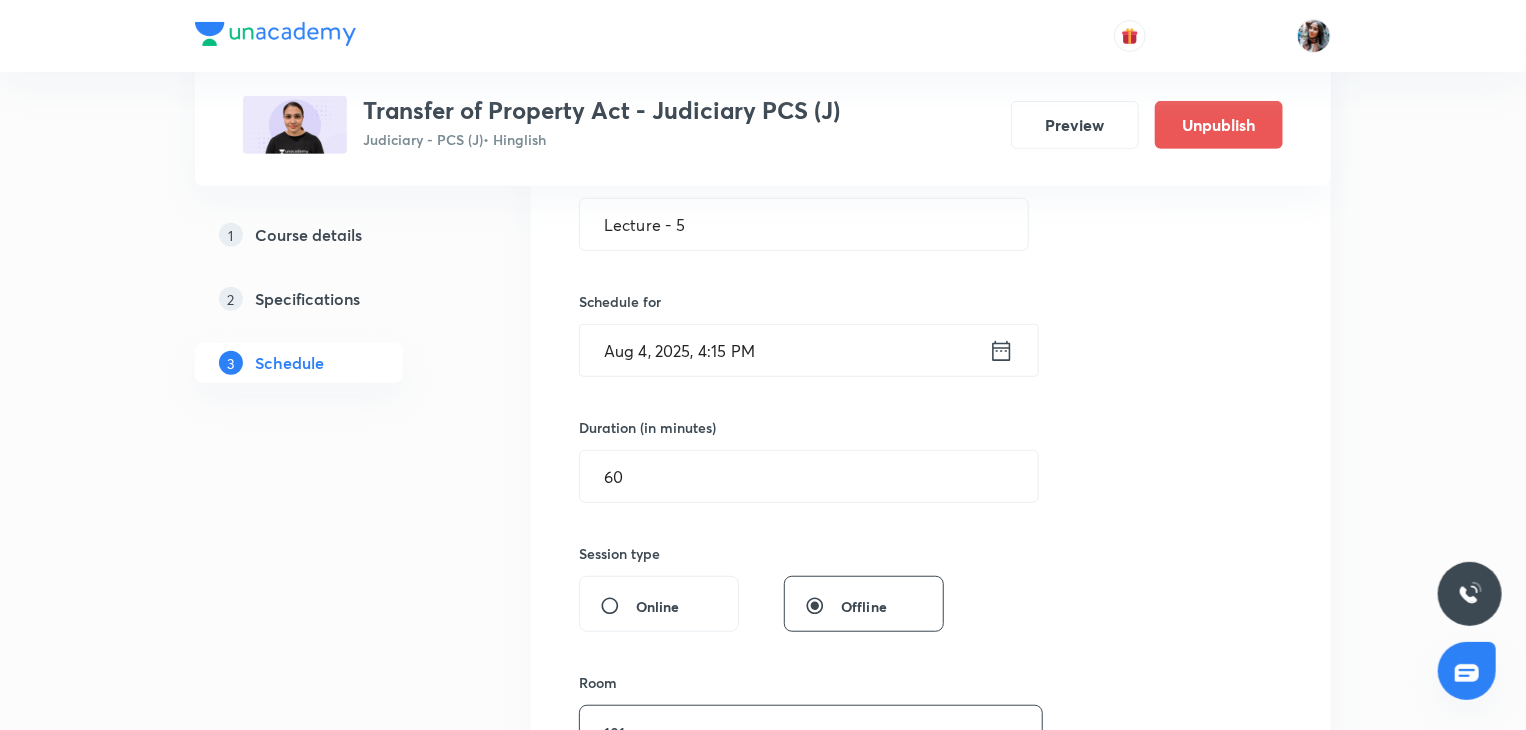 click on "Aug 4, 2025, 4:15 PM" at bounding box center [784, 350] 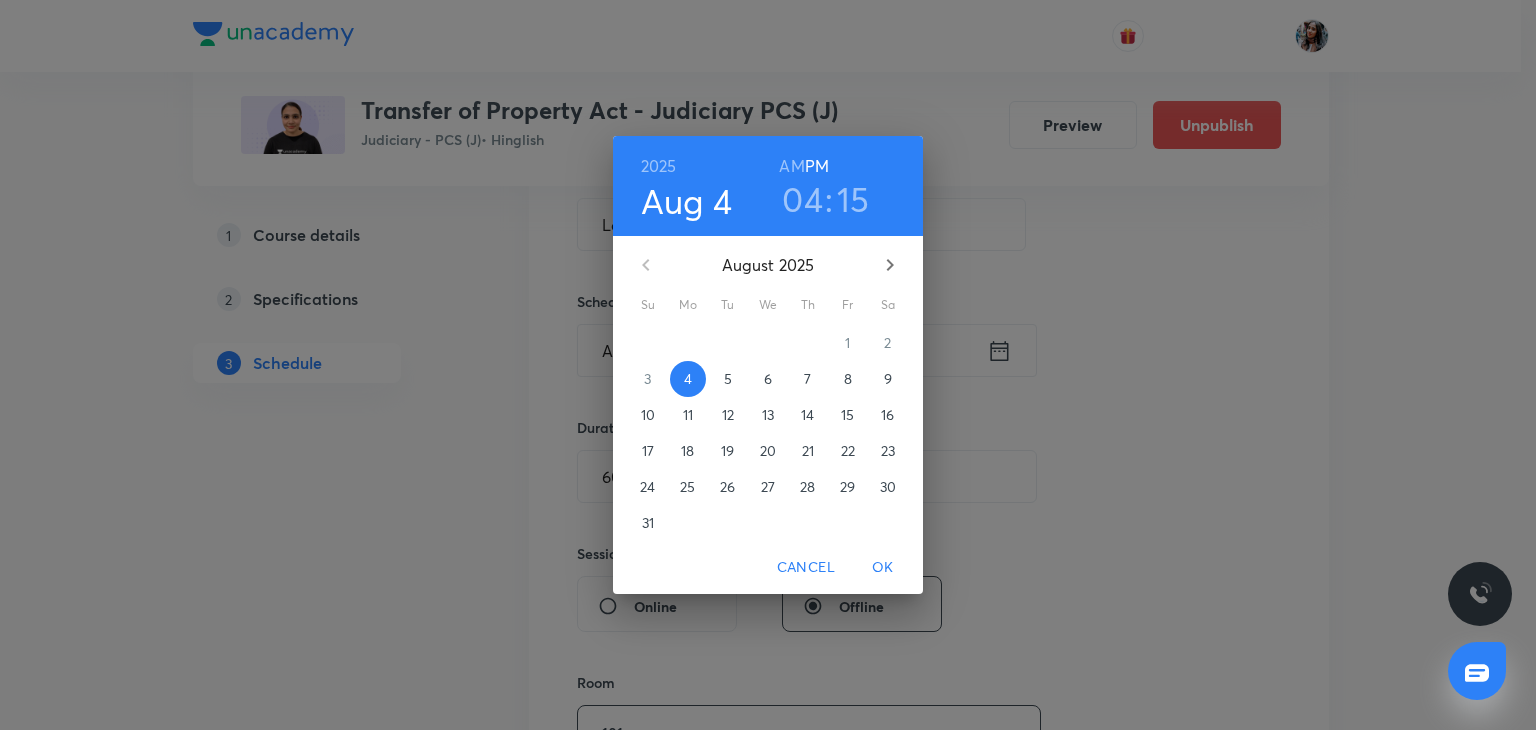 click on "5" at bounding box center [728, 379] 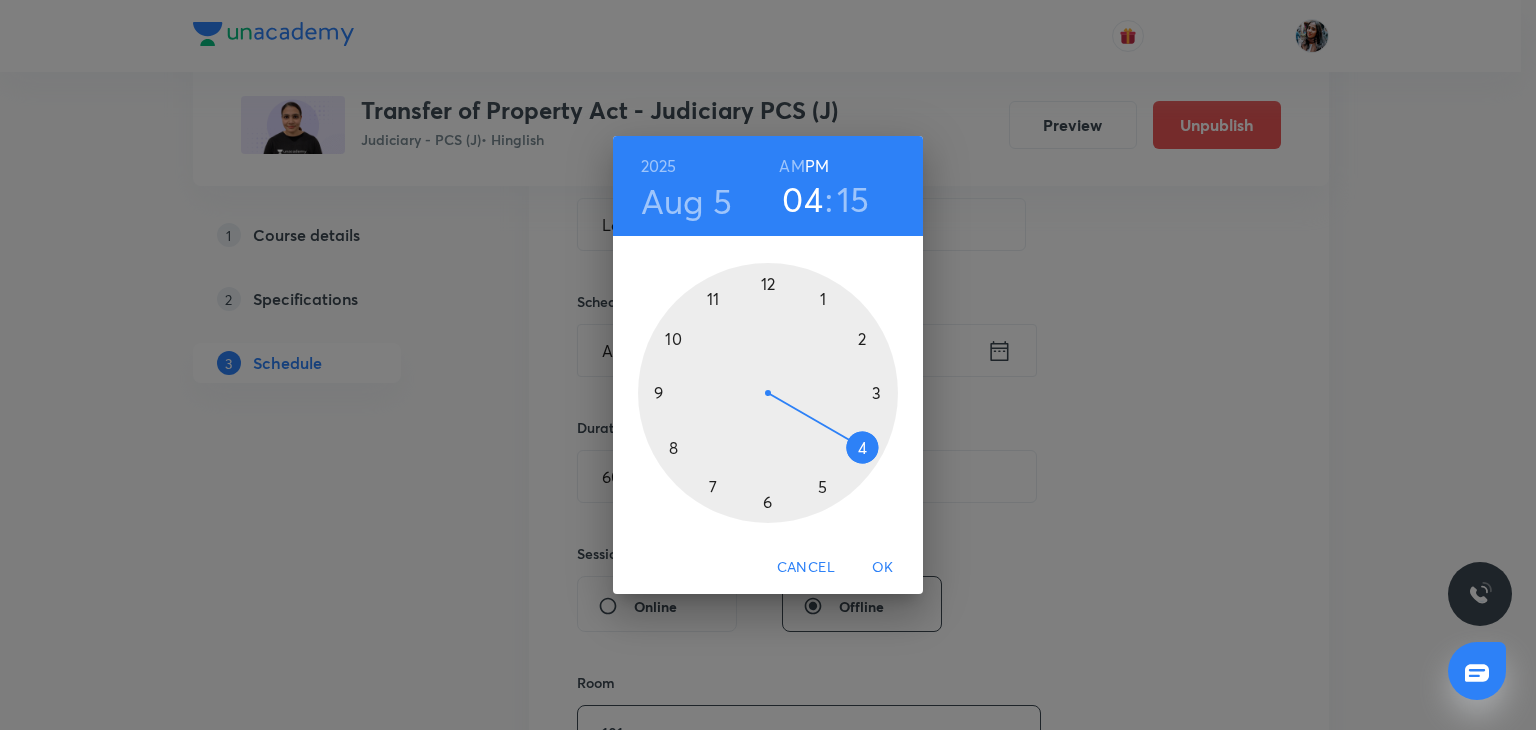 click on "OK" at bounding box center [883, 567] 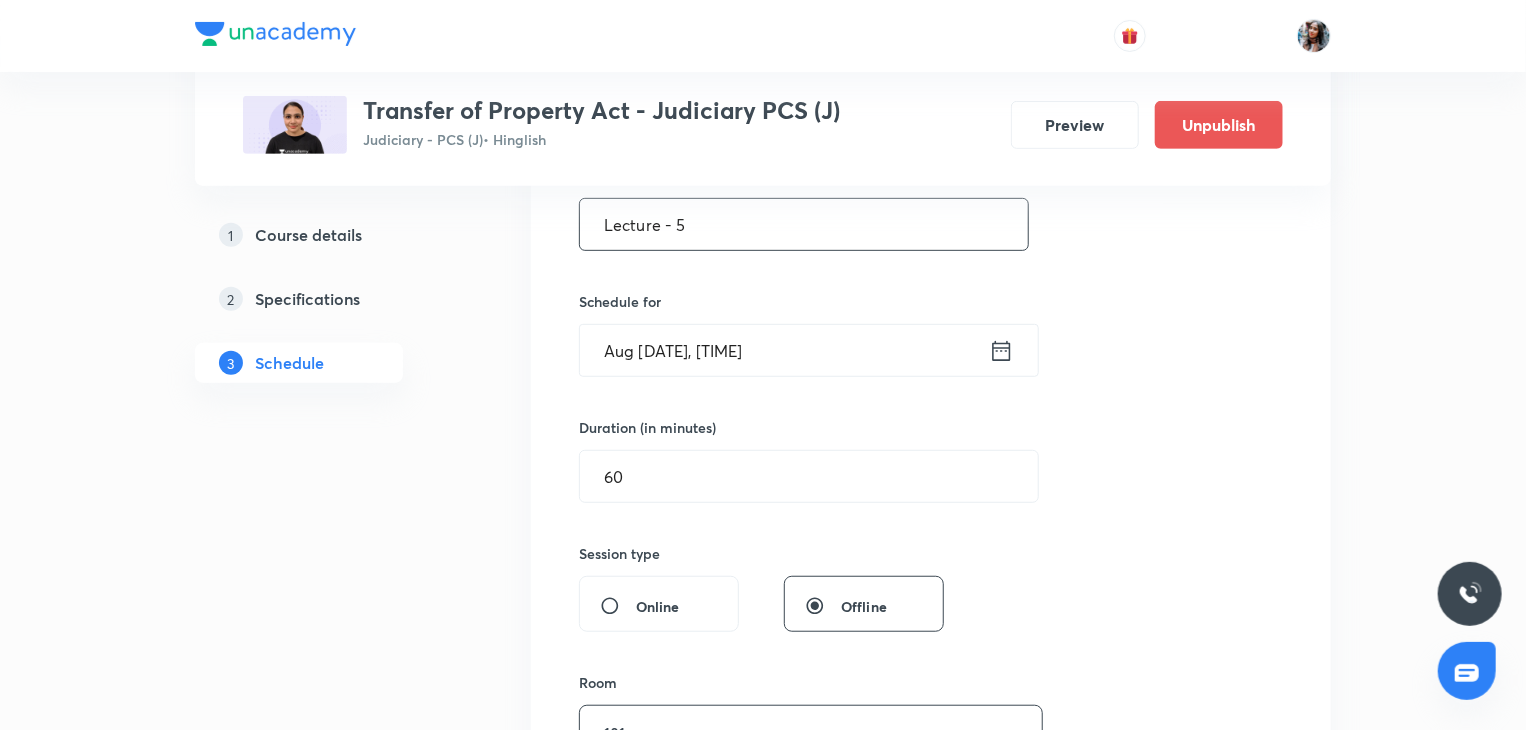 click on "Lecture - 5" at bounding box center [804, 224] 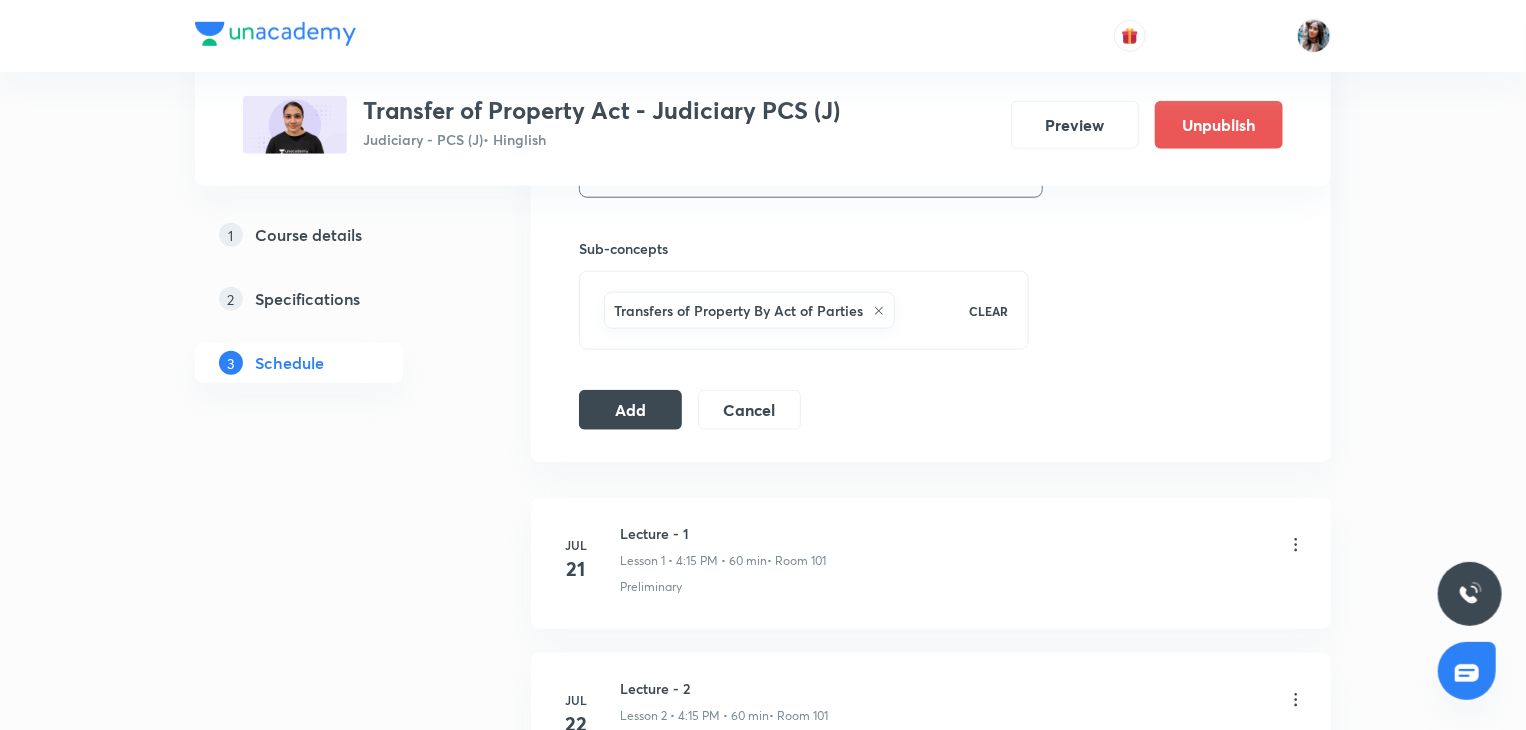 scroll, scrollTop: 966, scrollLeft: 0, axis: vertical 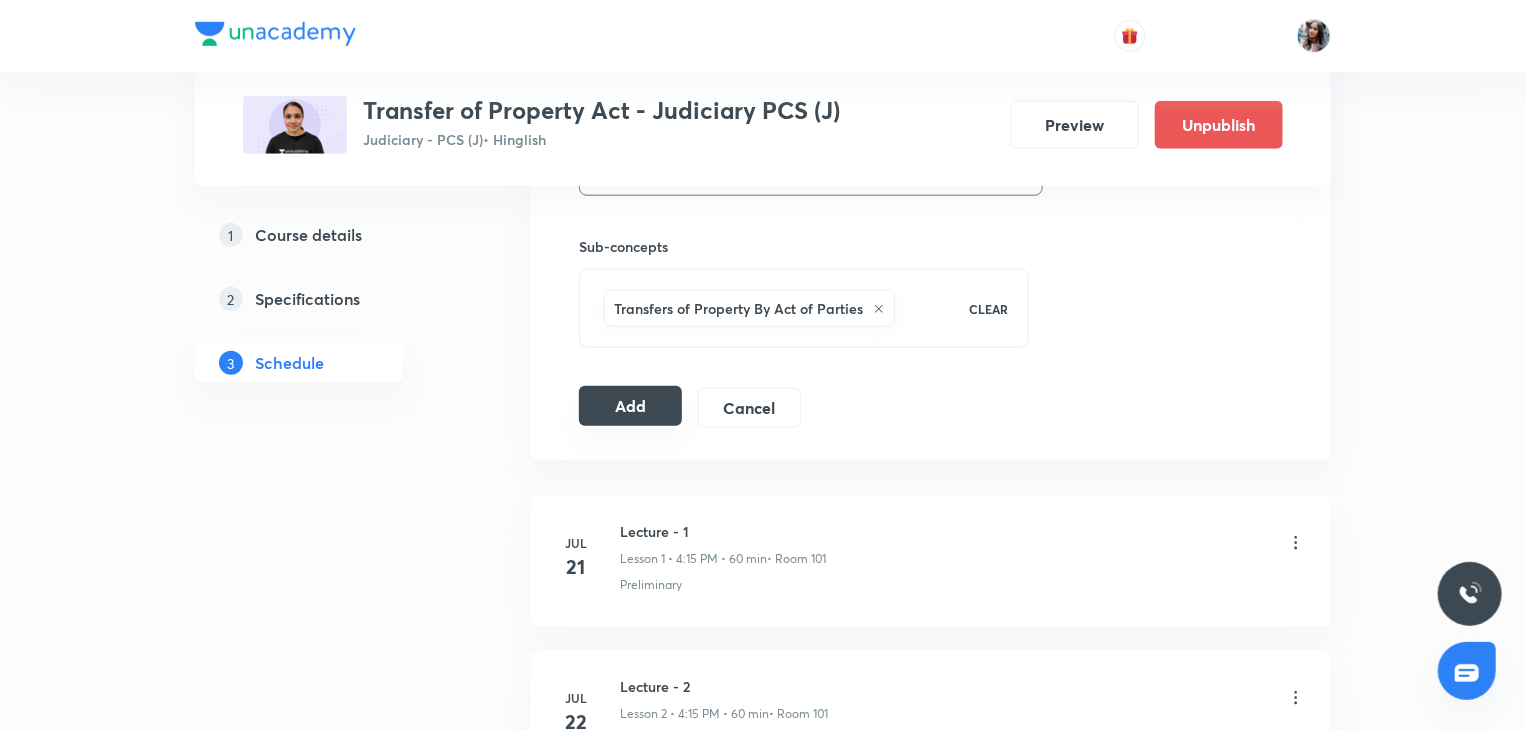 type on "Lecture - 6" 